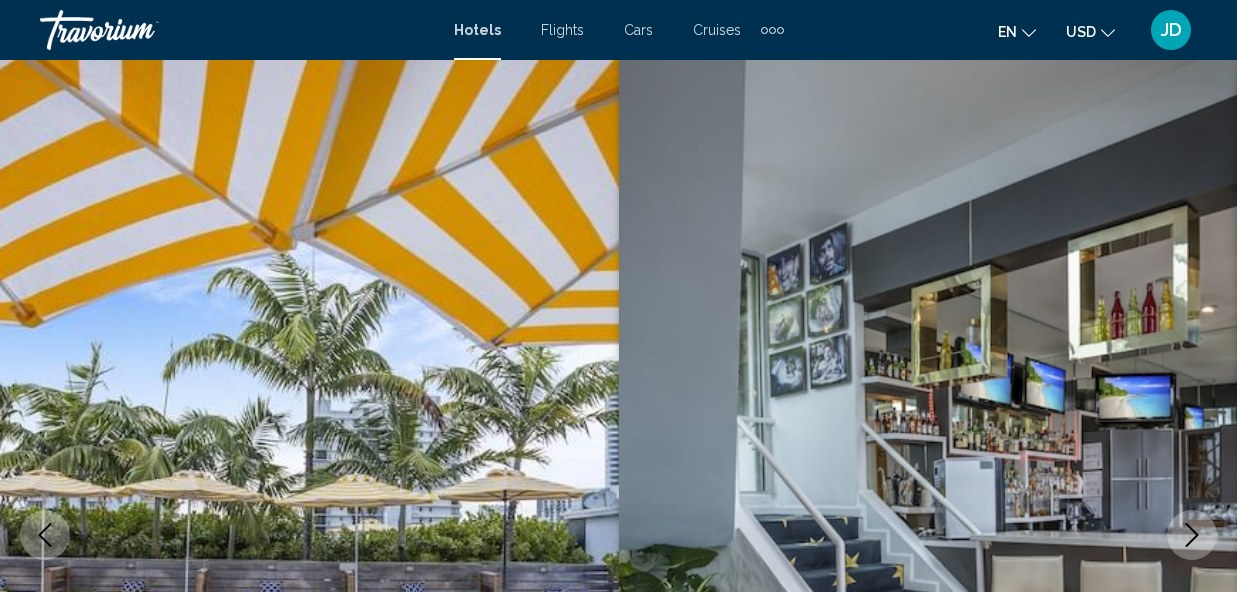 scroll, scrollTop: 2421, scrollLeft: 0, axis: vertical 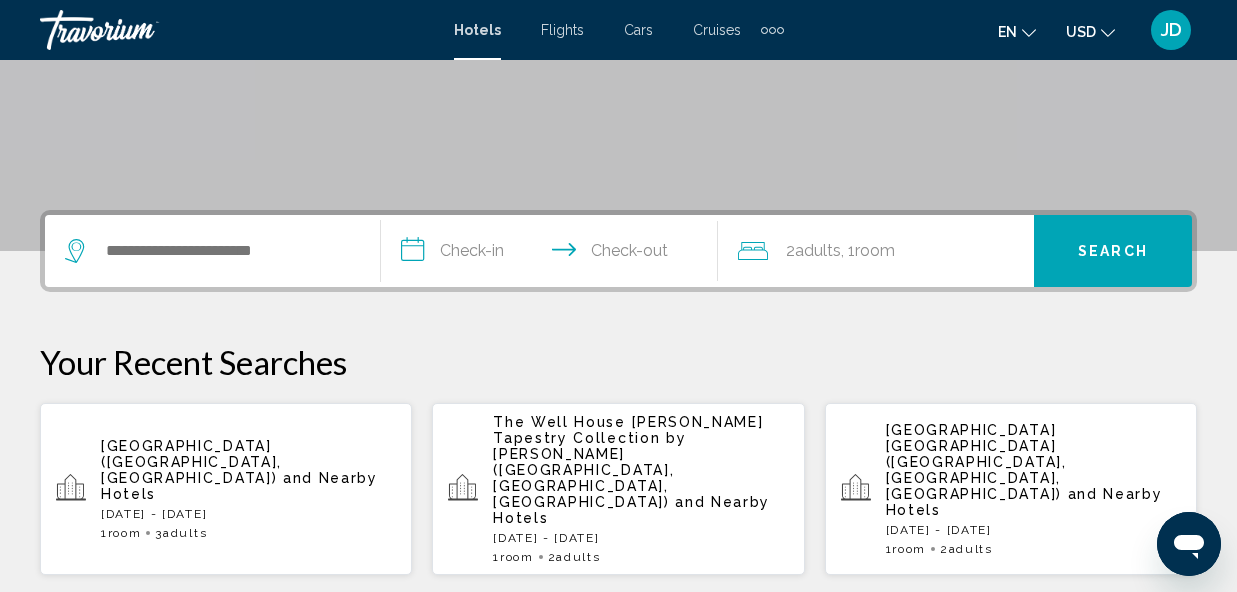 click on "[GEOGRAPHIC_DATA] ([GEOGRAPHIC_DATA], [GEOGRAPHIC_DATA])" at bounding box center (191, 462) 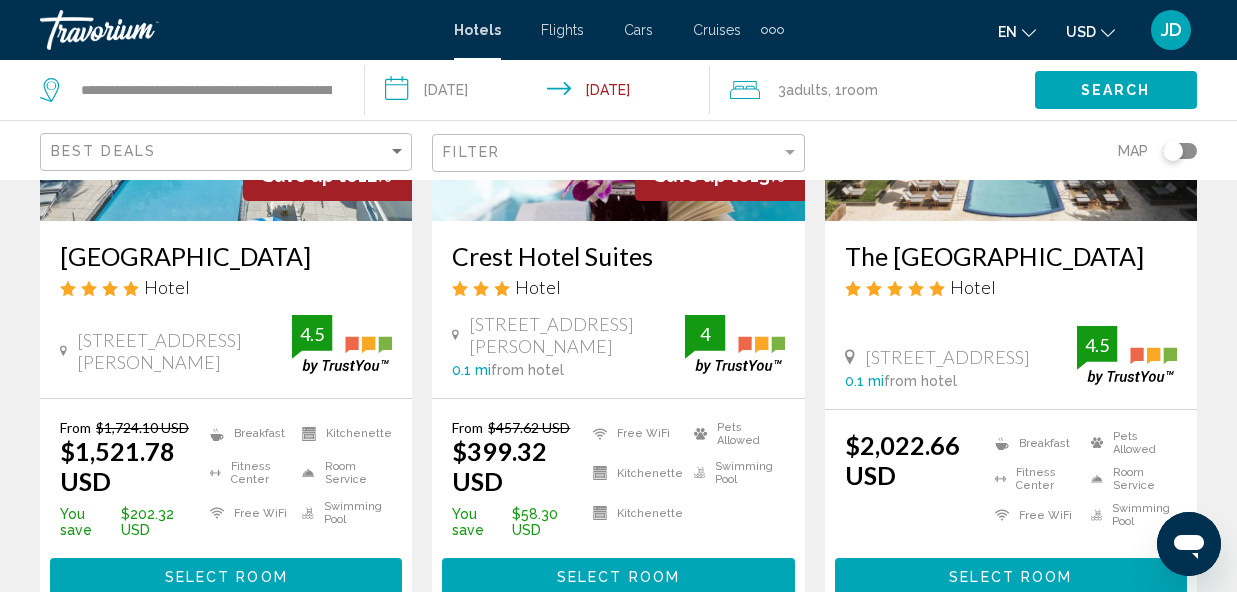 scroll, scrollTop: 0, scrollLeft: 0, axis: both 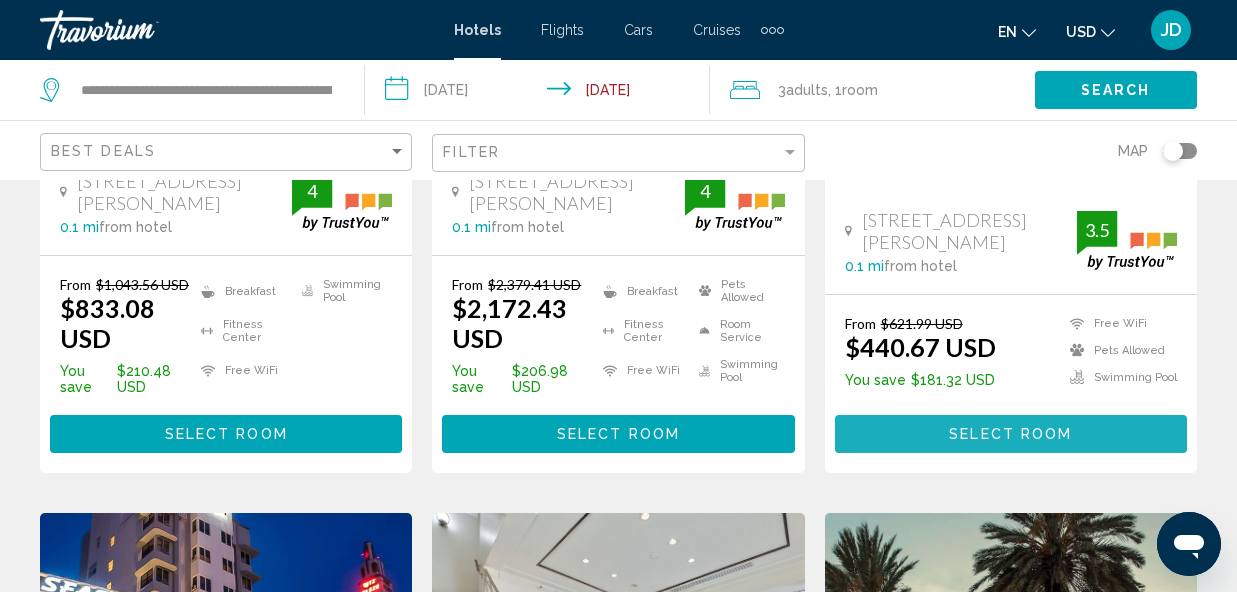 click on "Select Room" at bounding box center (1010, 435) 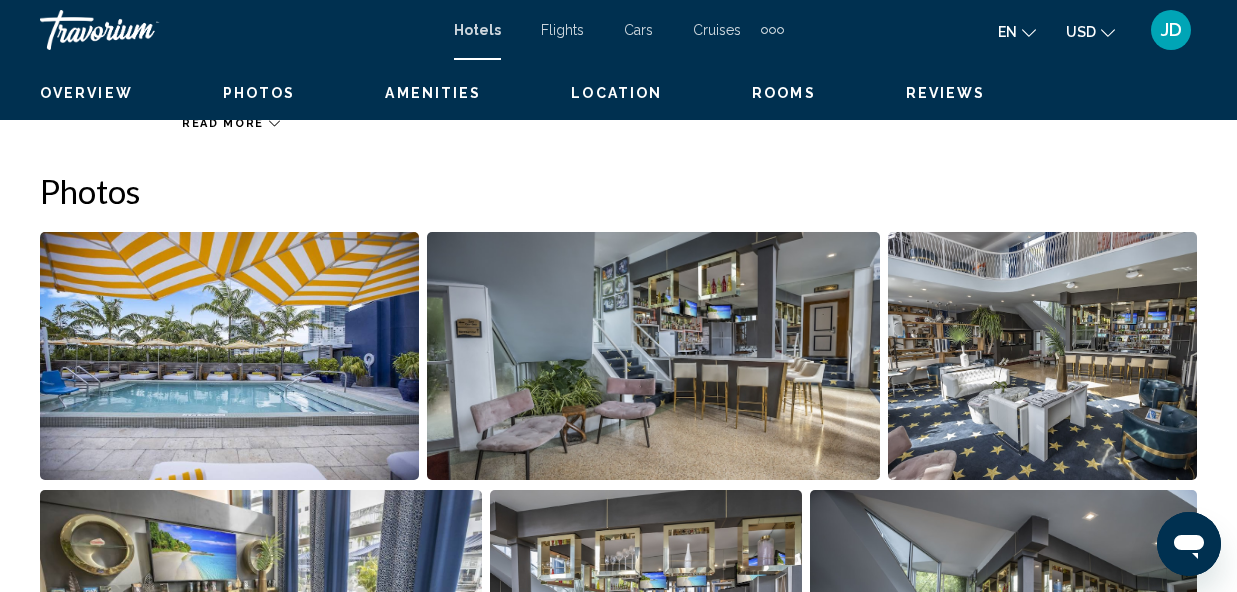 scroll, scrollTop: 239, scrollLeft: 0, axis: vertical 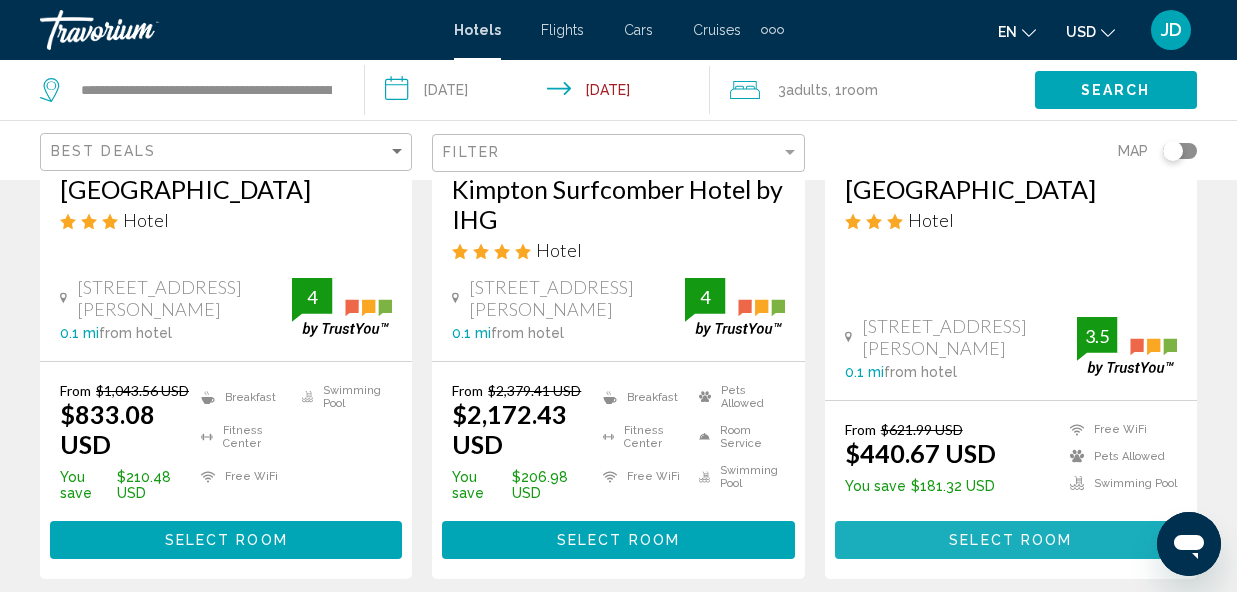 click on "Select Room" at bounding box center [1010, 541] 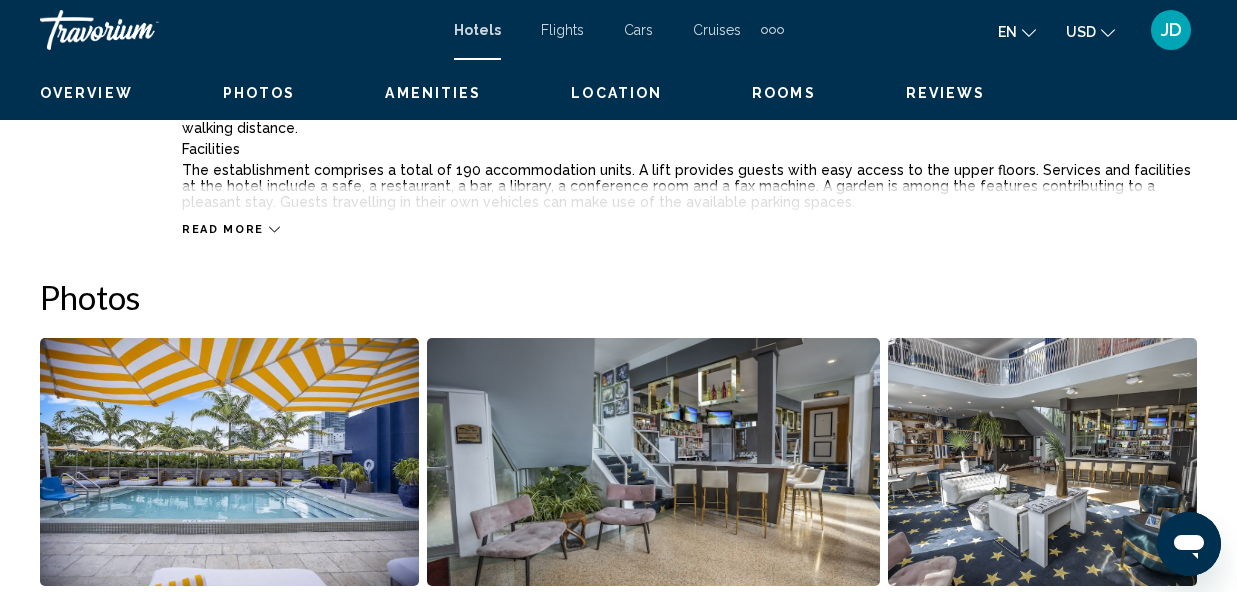 scroll, scrollTop: 239, scrollLeft: 0, axis: vertical 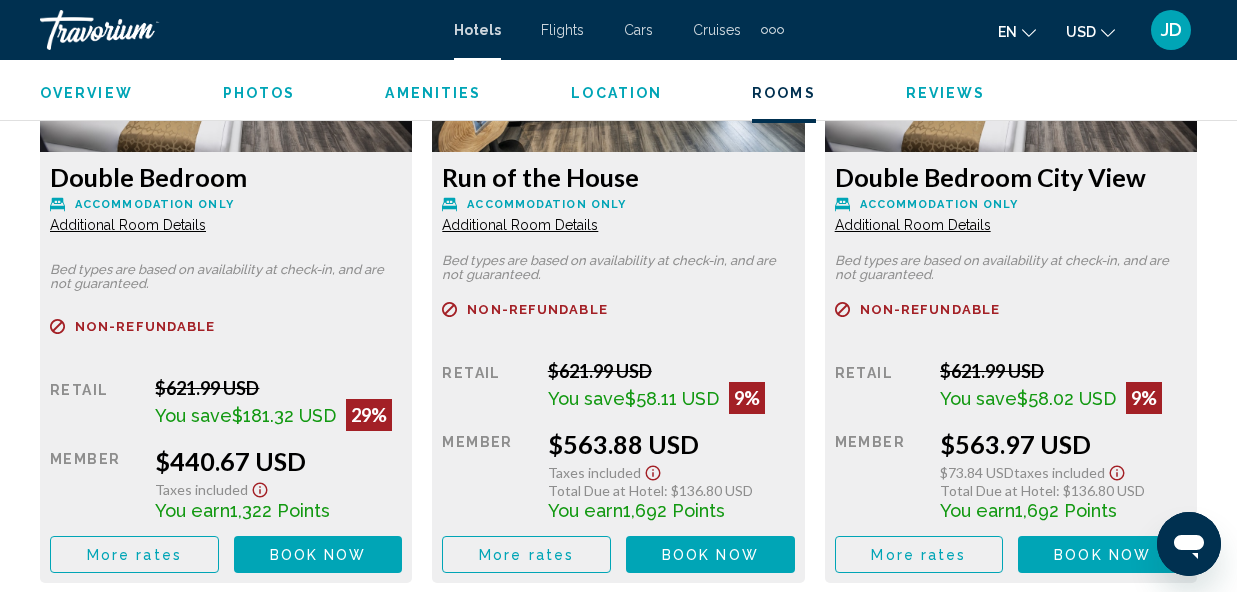 click on "Additional Room Details" at bounding box center [128, 225] 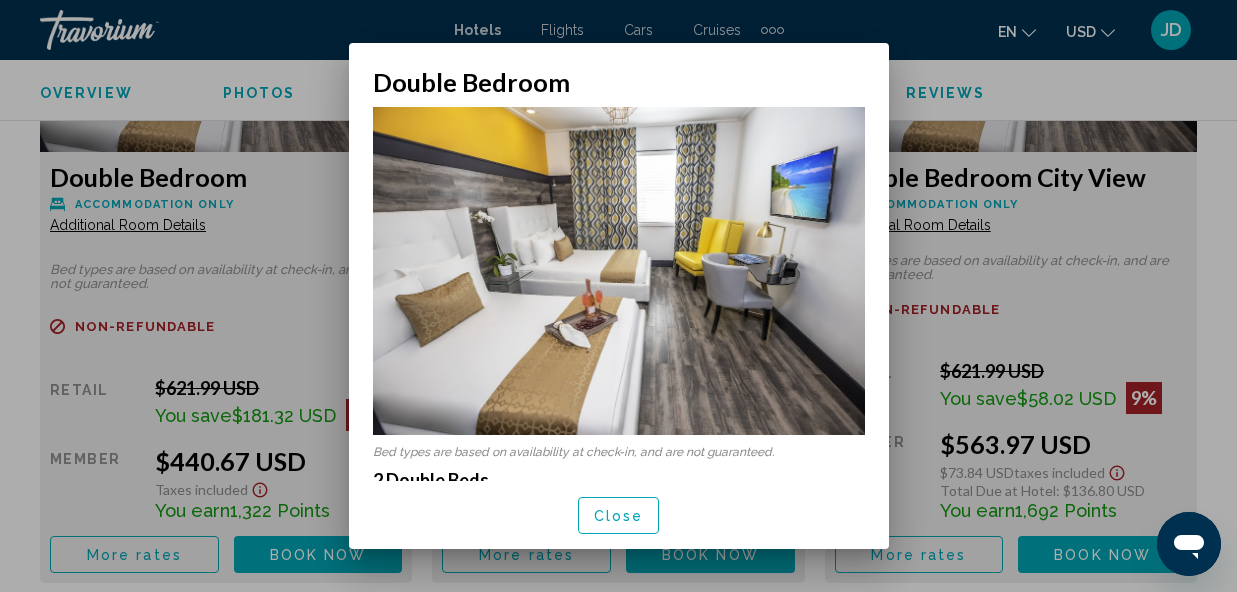 scroll, scrollTop: 0, scrollLeft: 0, axis: both 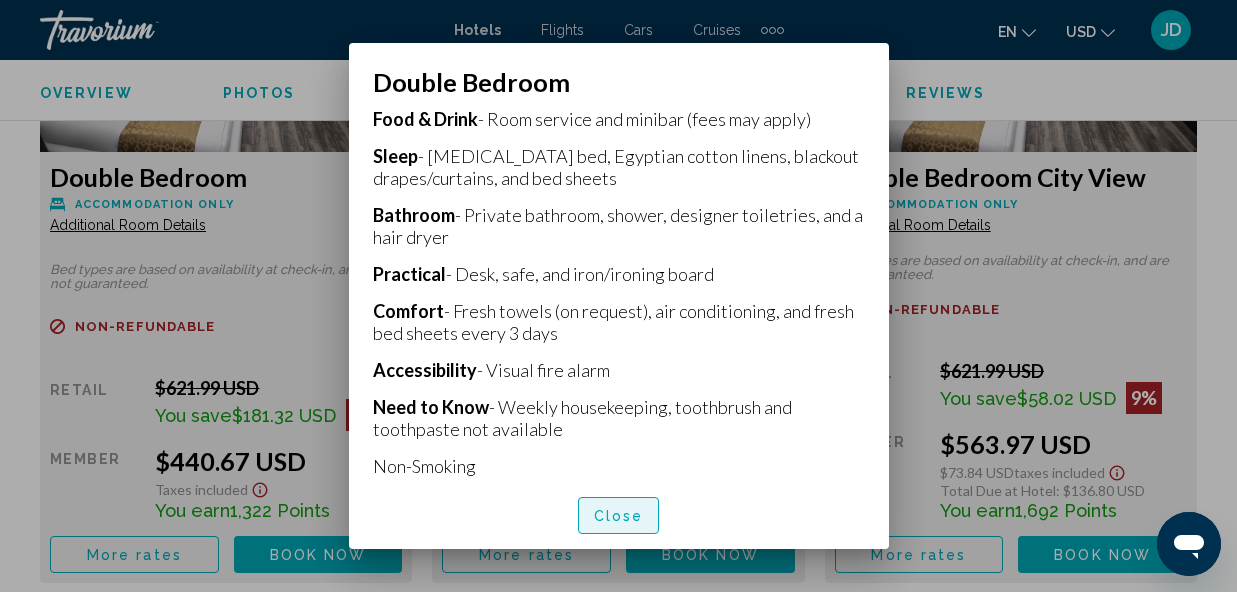 click on "Close" at bounding box center (619, 516) 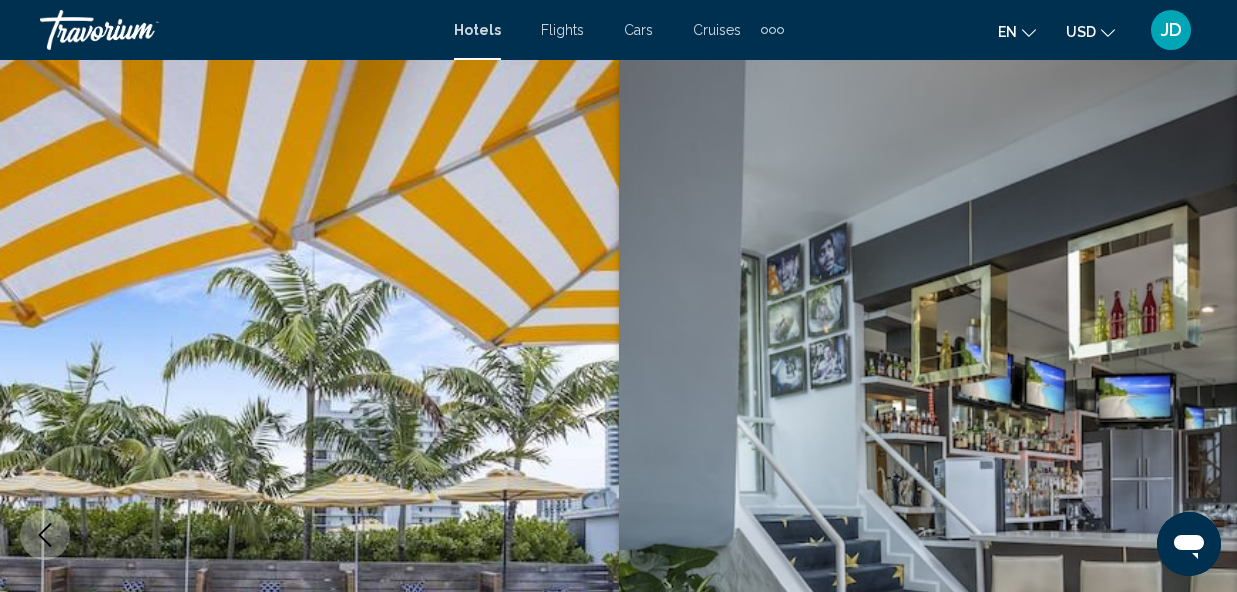 scroll, scrollTop: 3280, scrollLeft: 0, axis: vertical 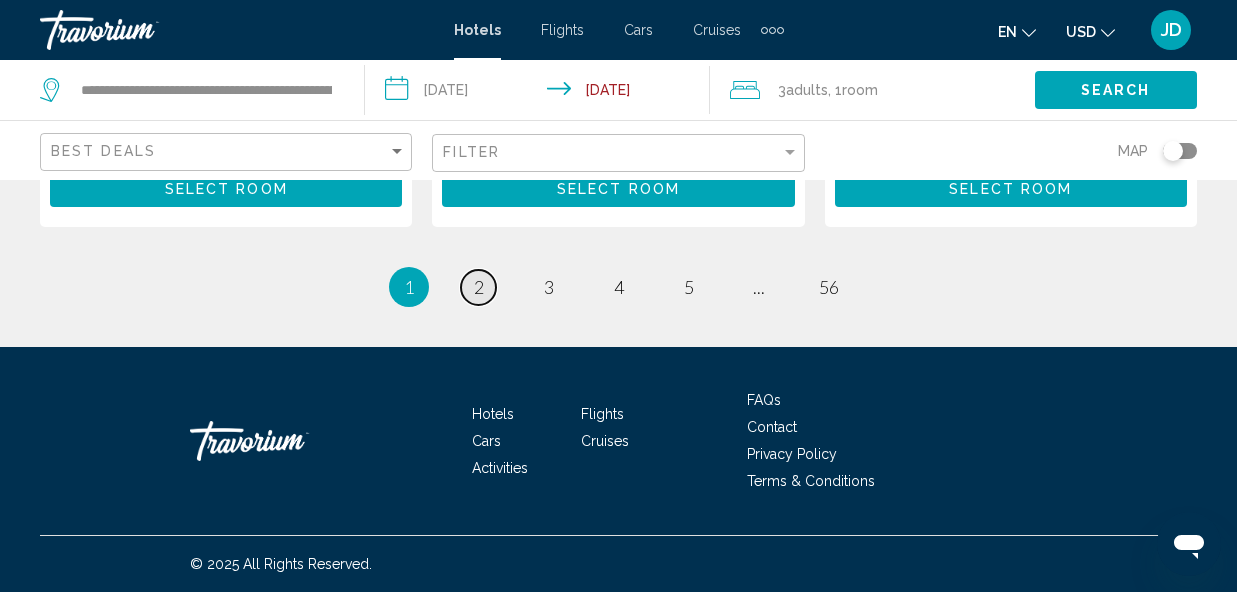 click on "2" at bounding box center [479, 287] 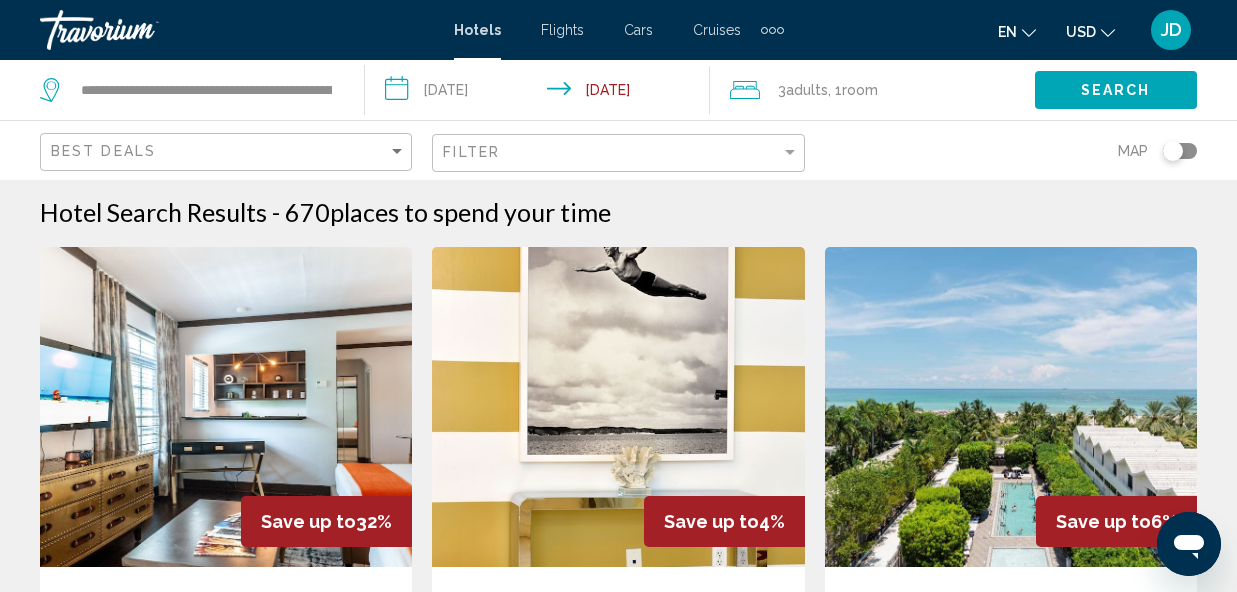 scroll, scrollTop: 0, scrollLeft: 0, axis: both 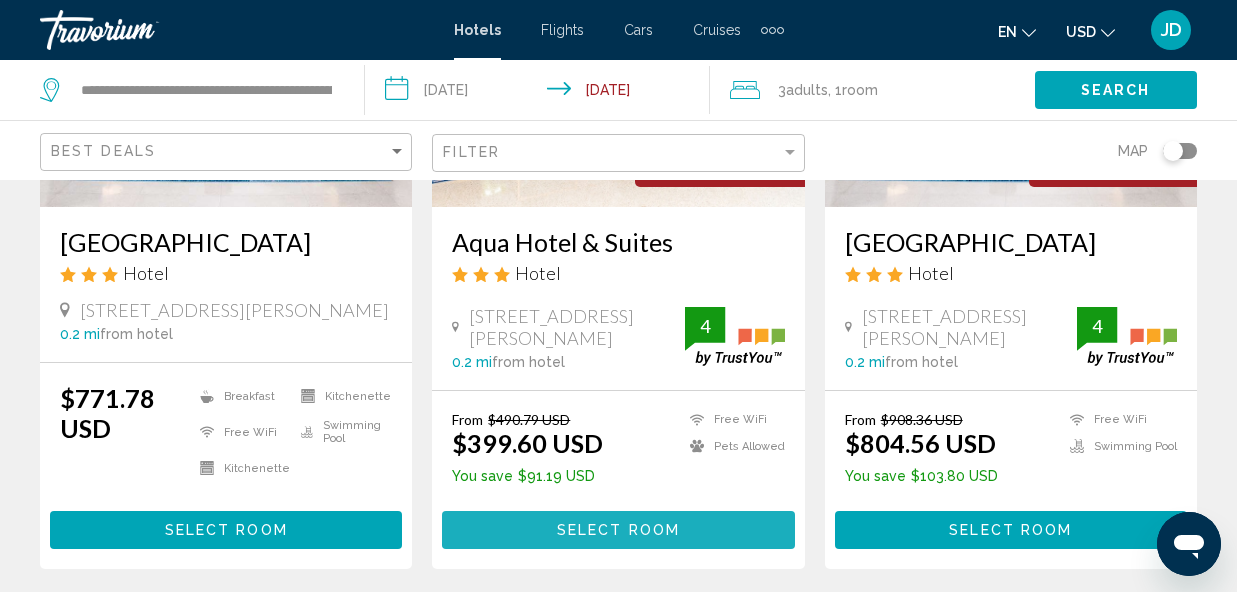 click on "Select Room" at bounding box center [618, 531] 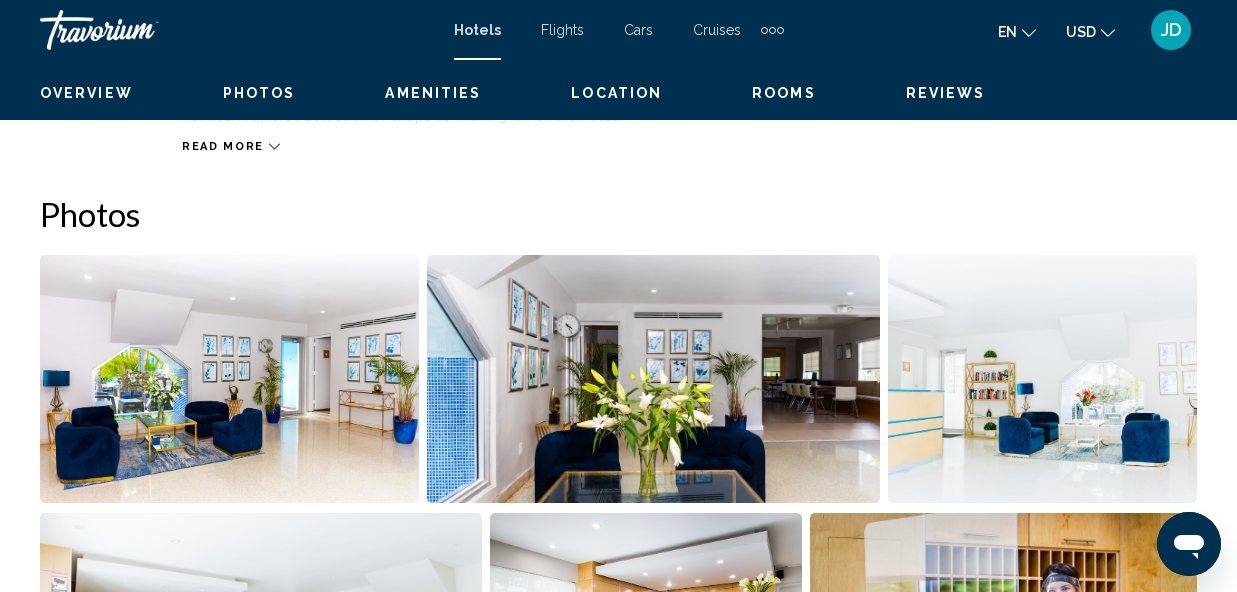 scroll, scrollTop: 239, scrollLeft: 0, axis: vertical 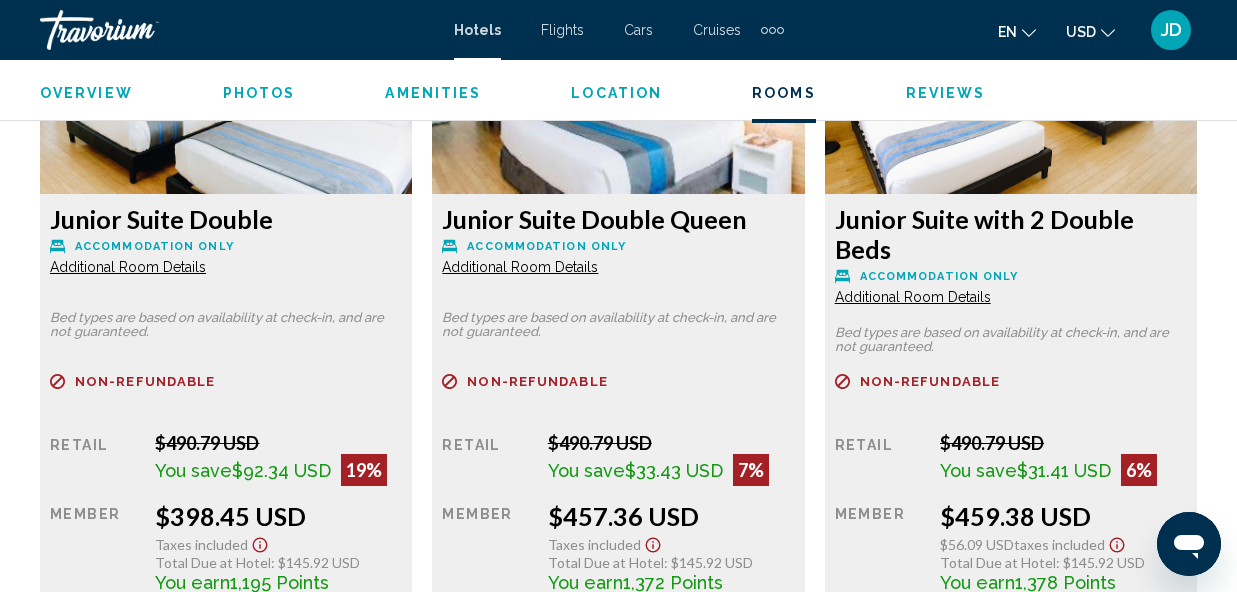 click on "Additional Room Details" at bounding box center [128, 267] 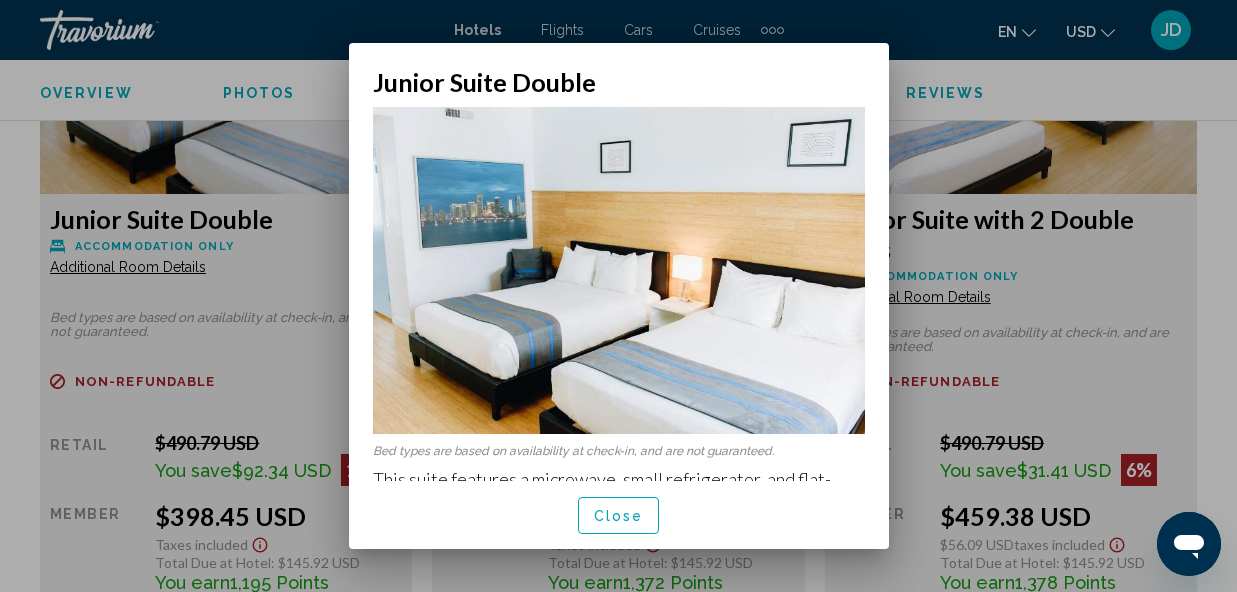 scroll, scrollTop: 0, scrollLeft: 0, axis: both 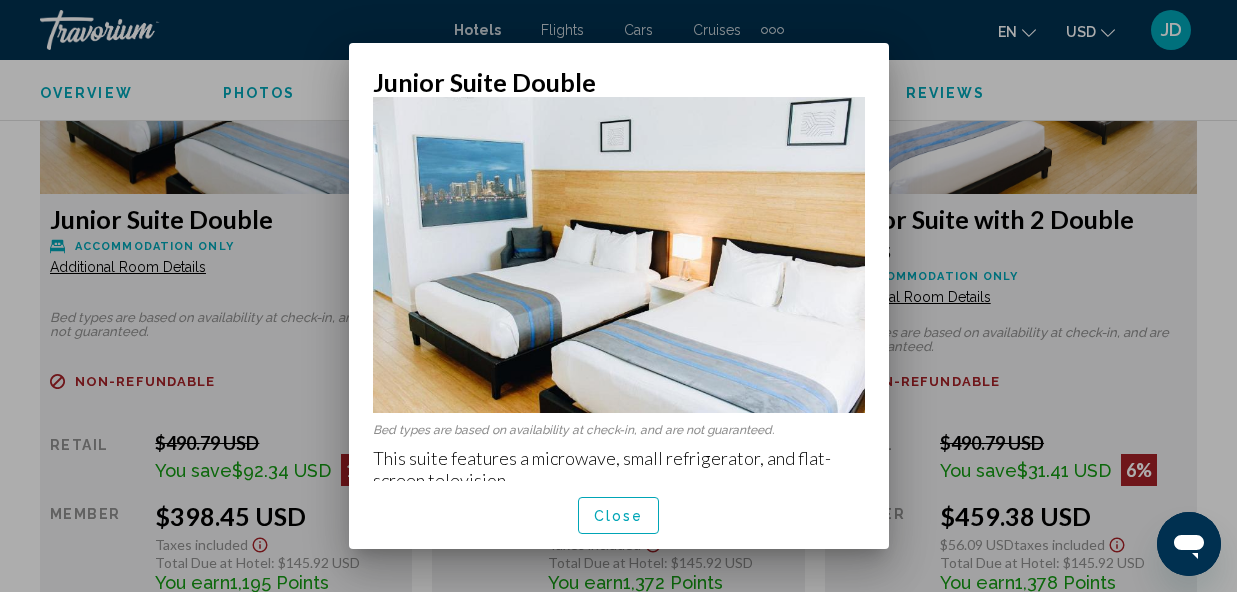 click on "Close" at bounding box center [619, 516] 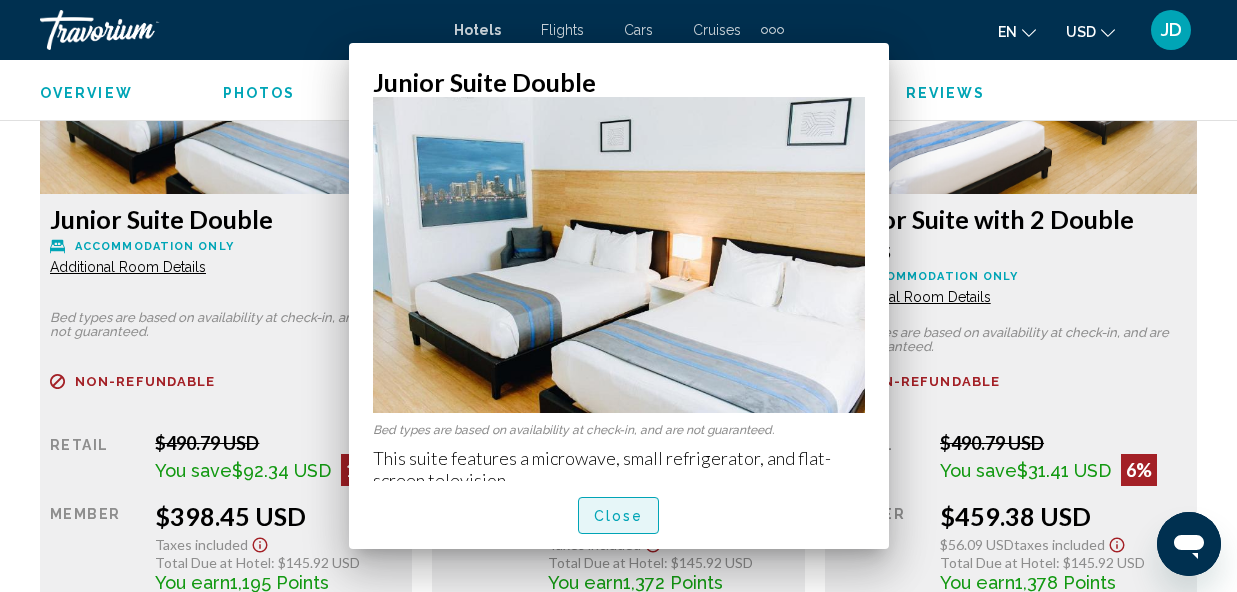 scroll, scrollTop: 3162, scrollLeft: 0, axis: vertical 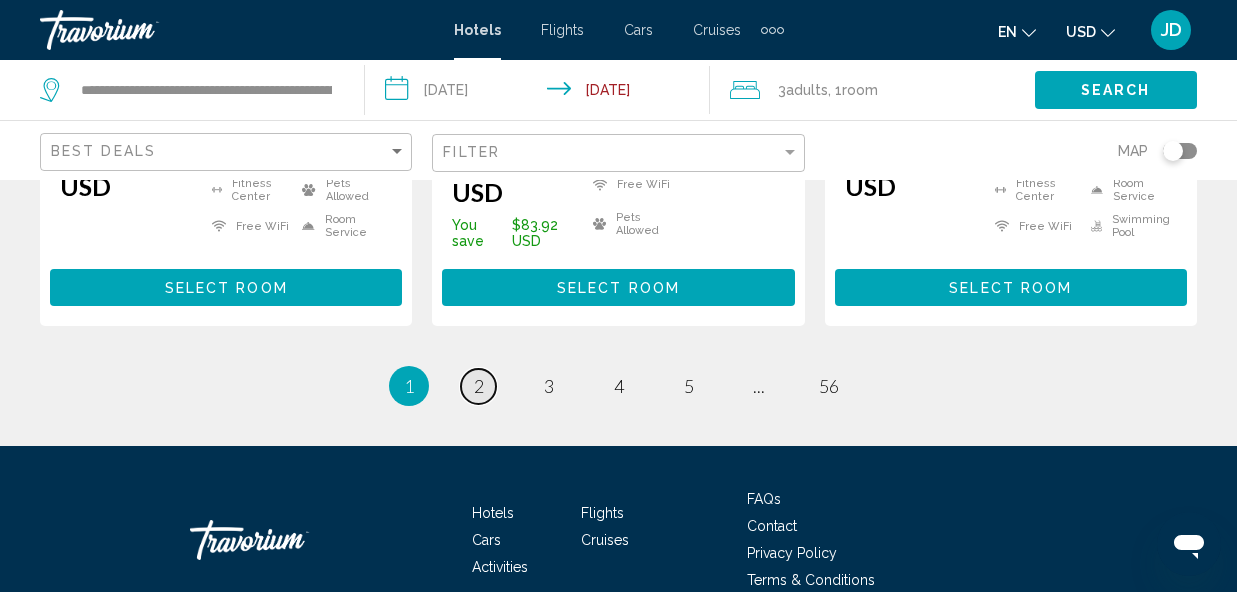 click on "2" at bounding box center (479, 386) 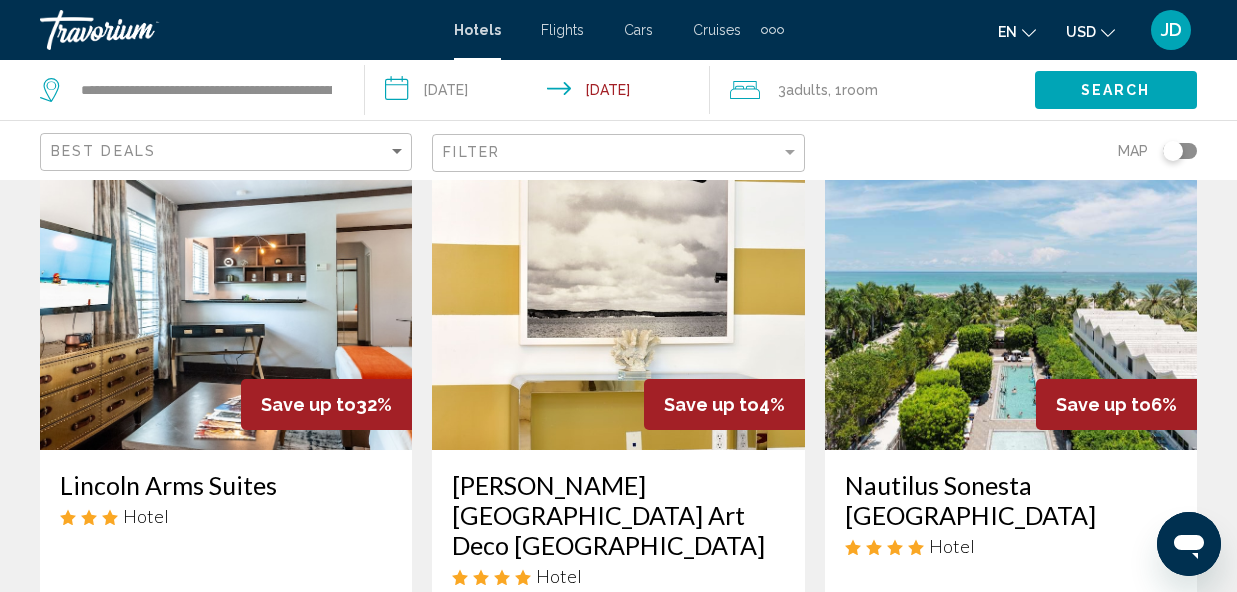 scroll, scrollTop: 0, scrollLeft: 0, axis: both 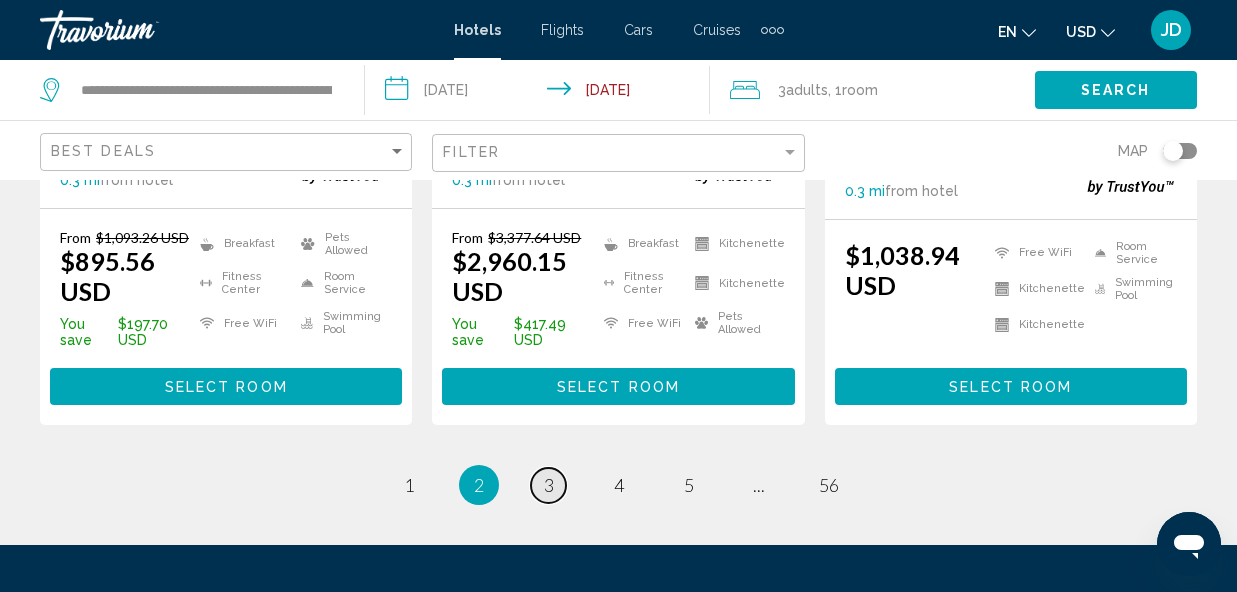 click on "page  3" at bounding box center (548, 485) 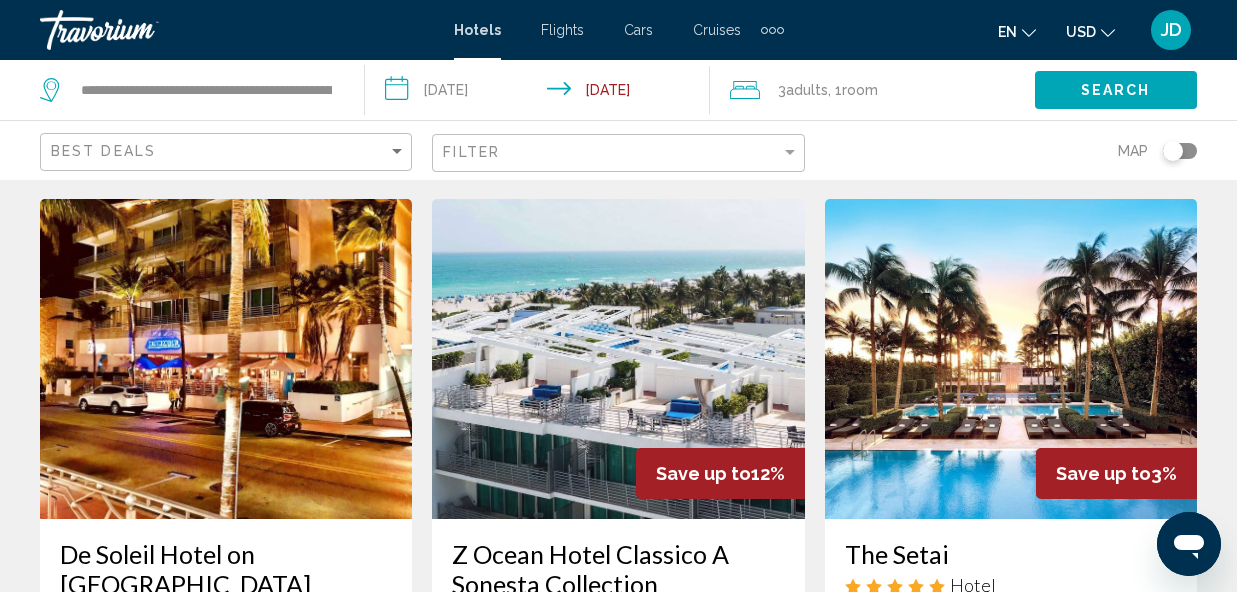 scroll, scrollTop: 0, scrollLeft: 0, axis: both 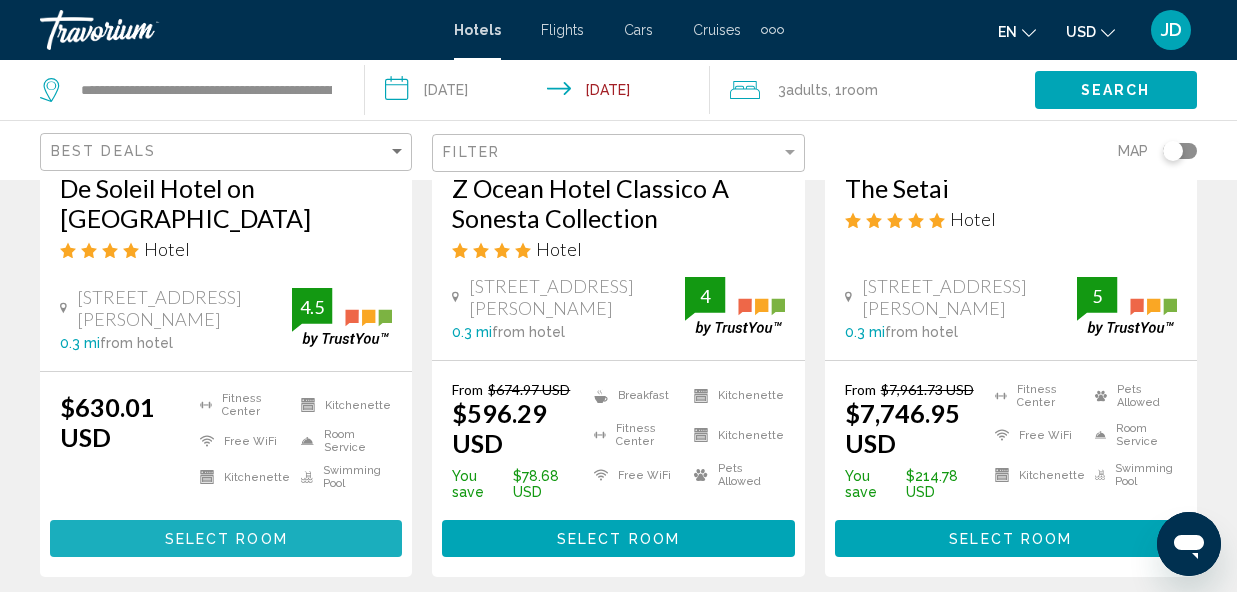 click on "Select Room" at bounding box center [226, 539] 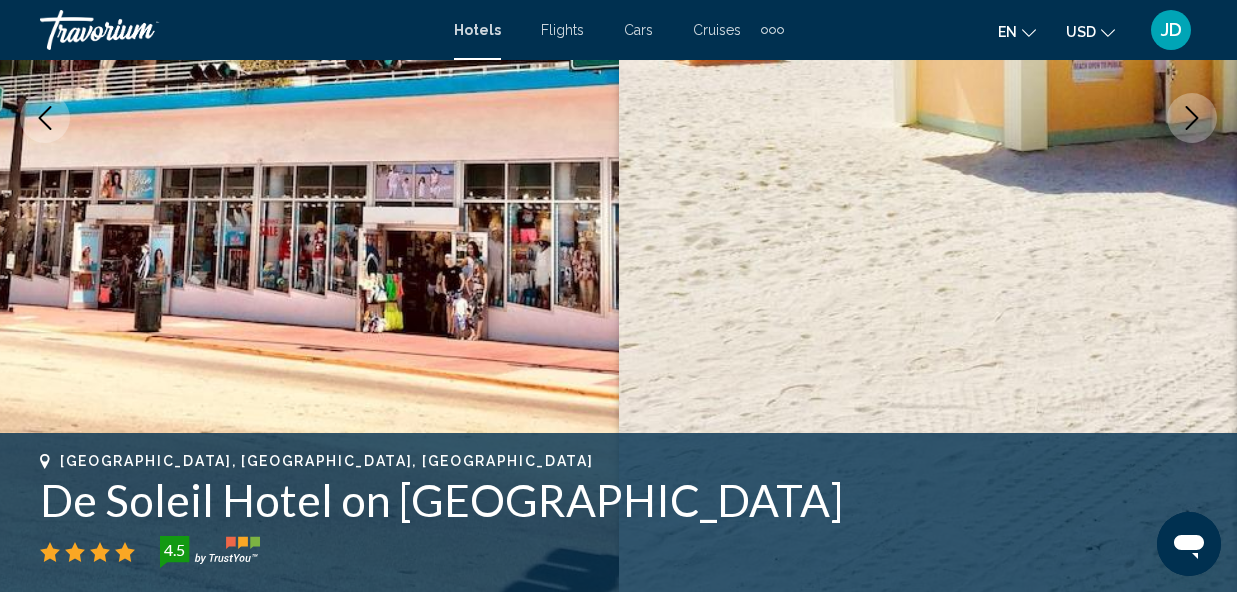 scroll, scrollTop: 239, scrollLeft: 0, axis: vertical 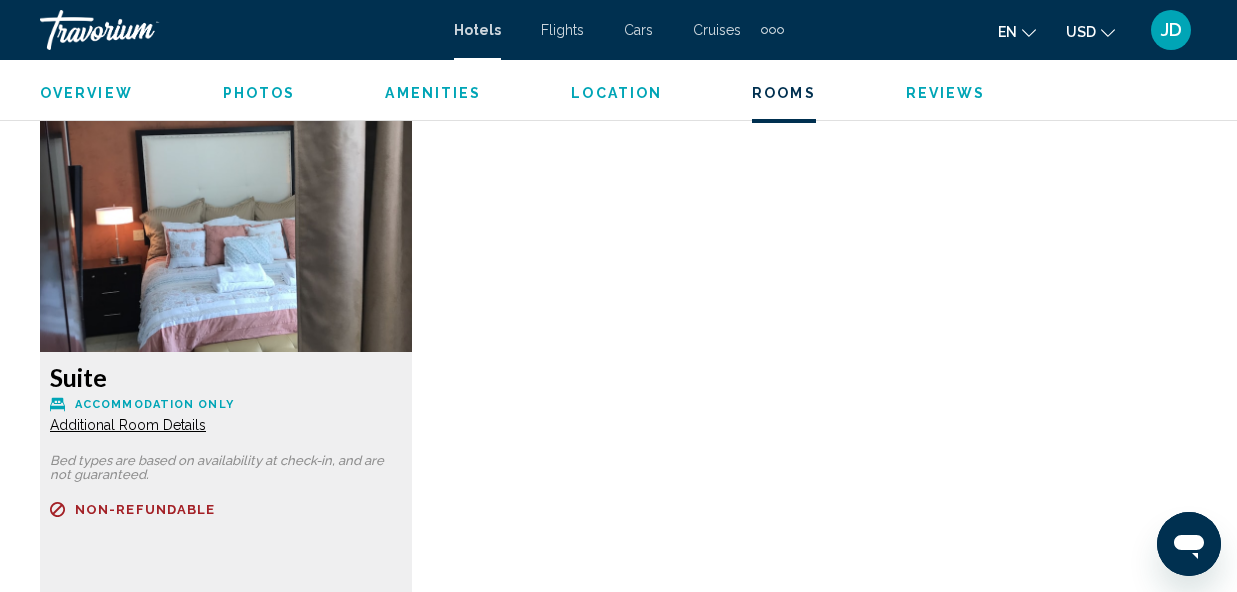 click on "Additional Room Details" at bounding box center (128, 425) 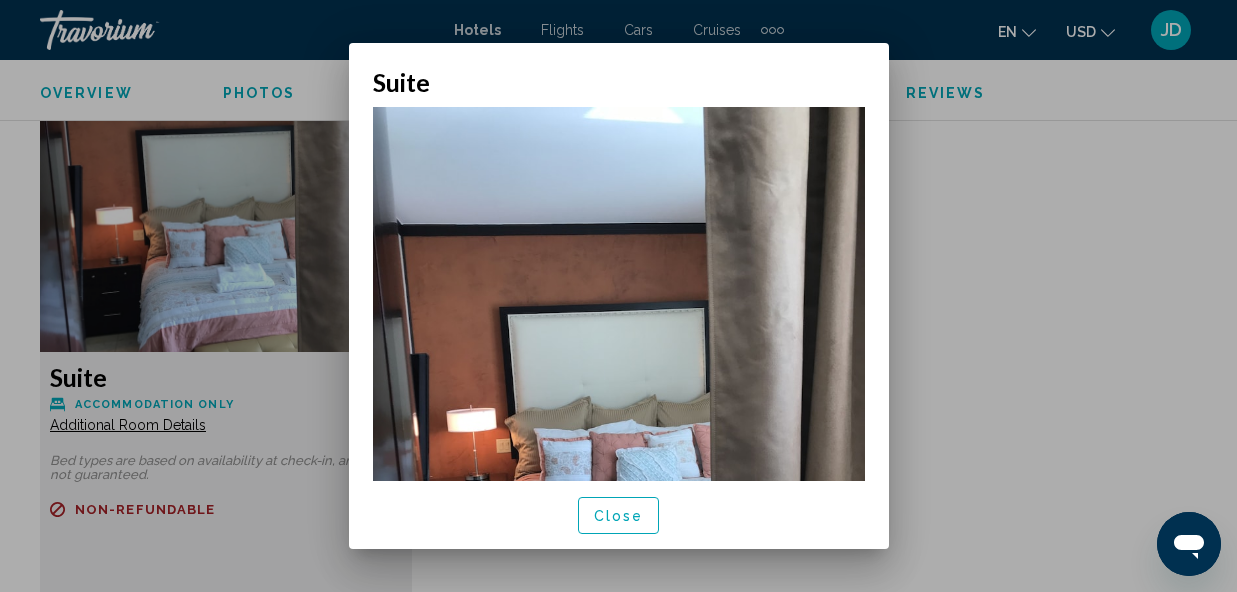 scroll, scrollTop: 0, scrollLeft: 0, axis: both 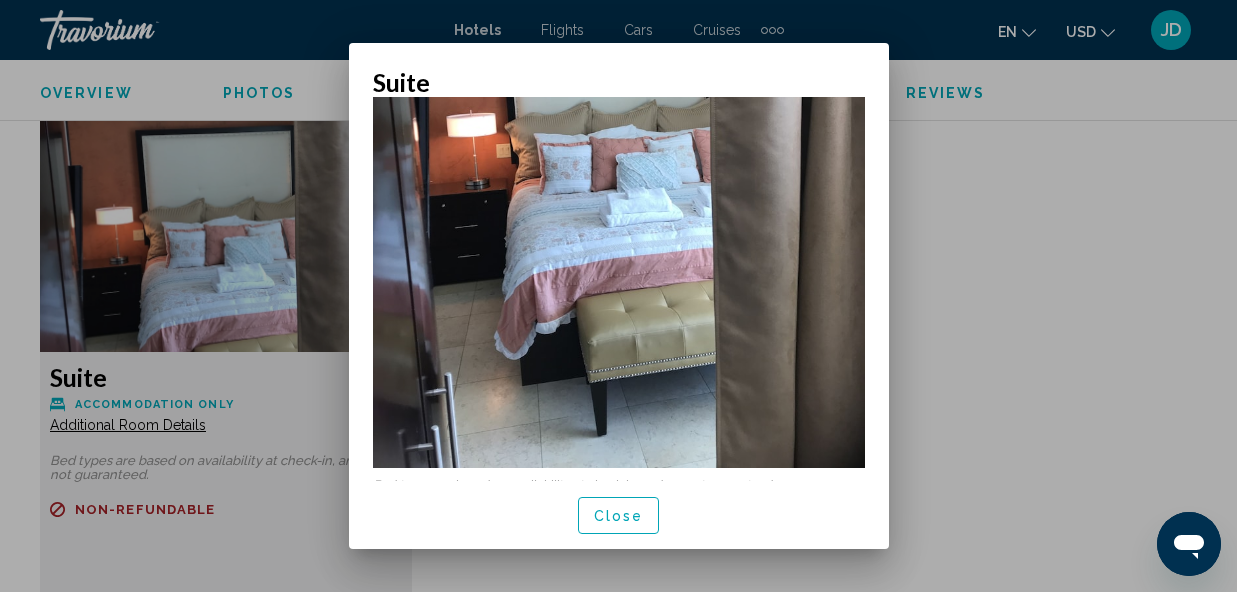click on "Close" at bounding box center (619, 515) 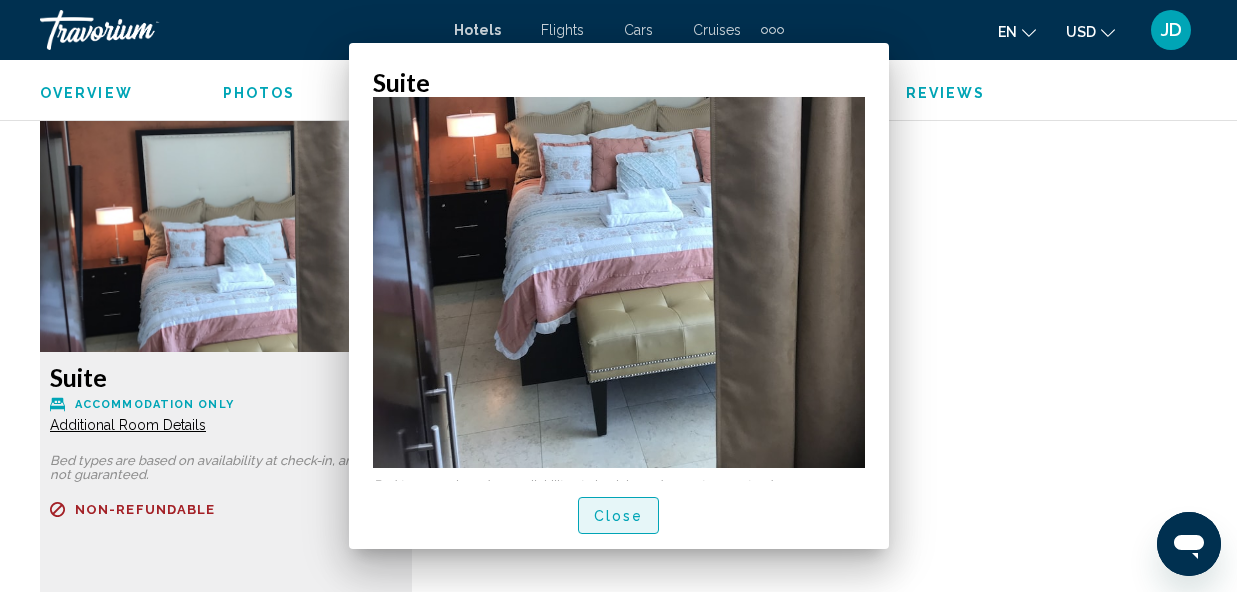 scroll, scrollTop: 3020, scrollLeft: 0, axis: vertical 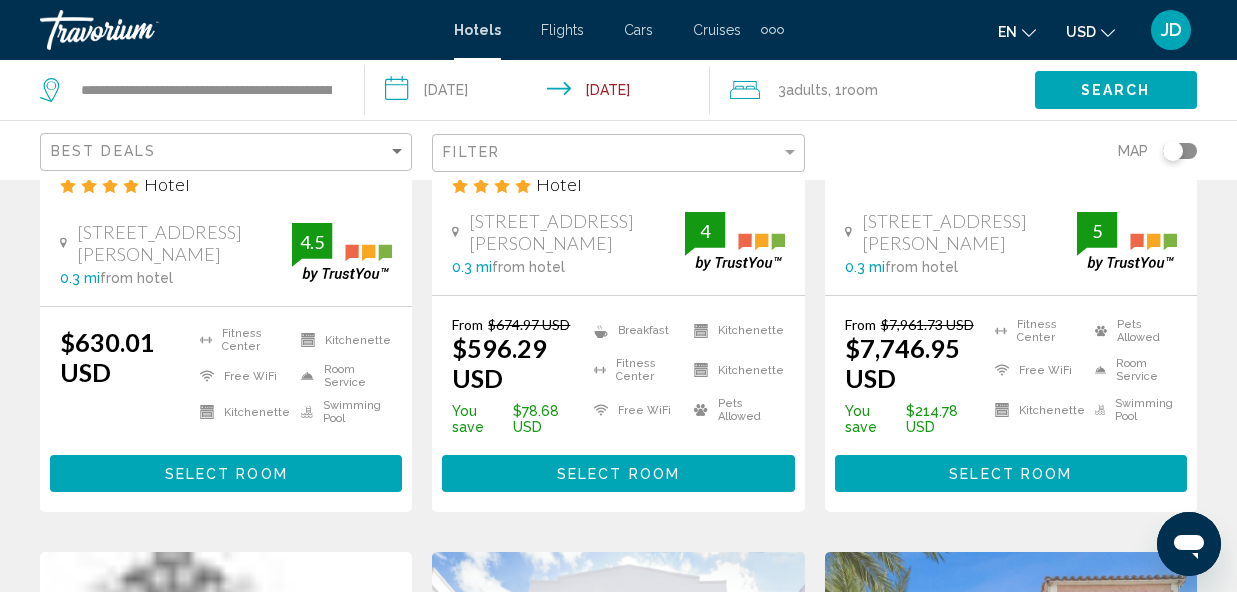click on "Select Room" at bounding box center [618, 473] 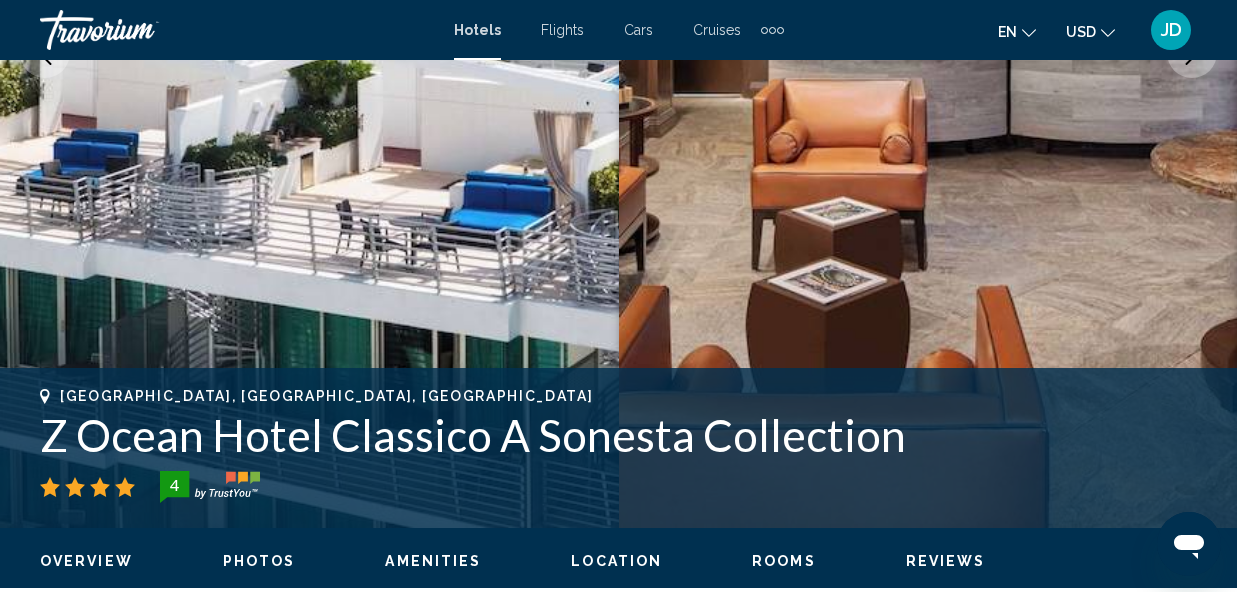 scroll, scrollTop: 239, scrollLeft: 0, axis: vertical 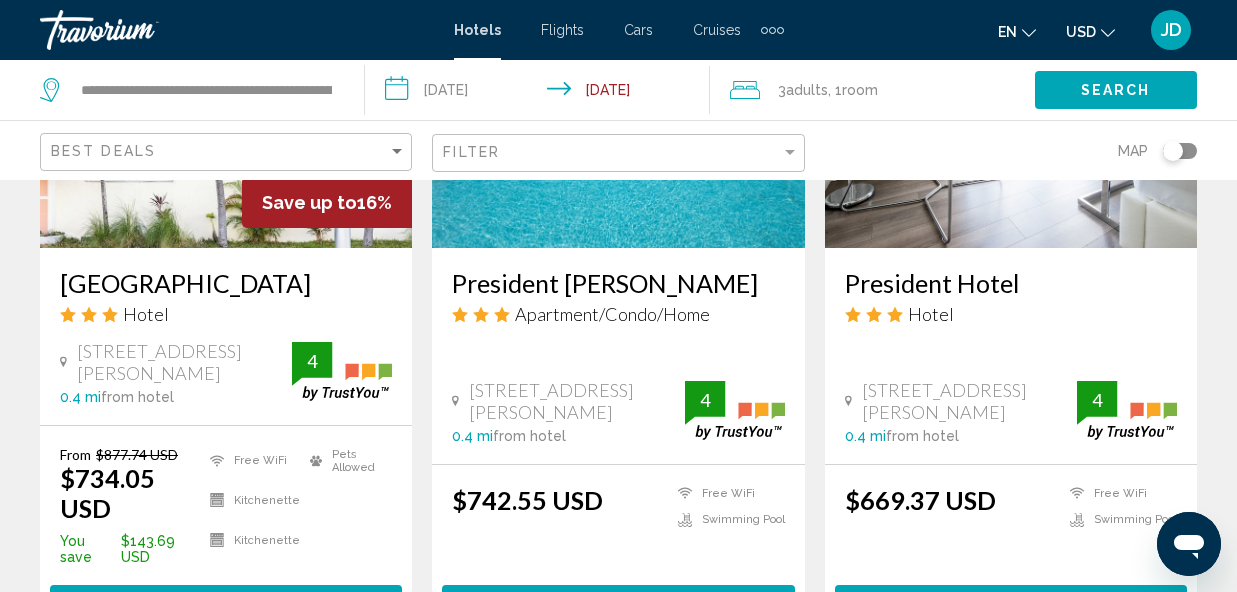 click on "Select Room" at bounding box center [226, 604] 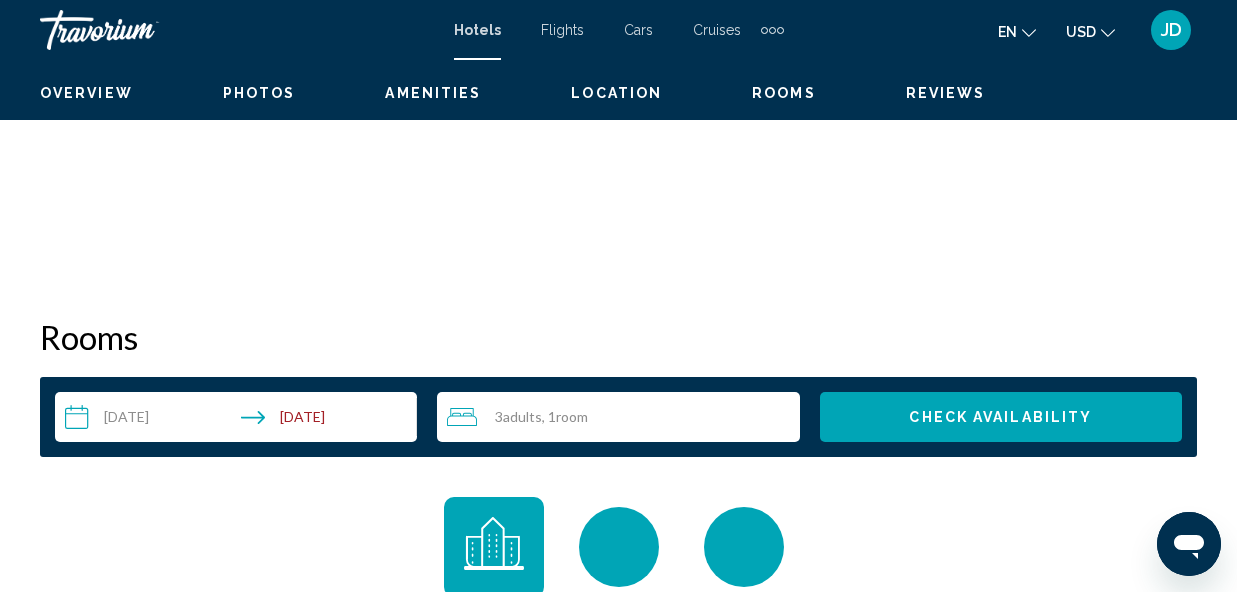 scroll, scrollTop: 239, scrollLeft: 0, axis: vertical 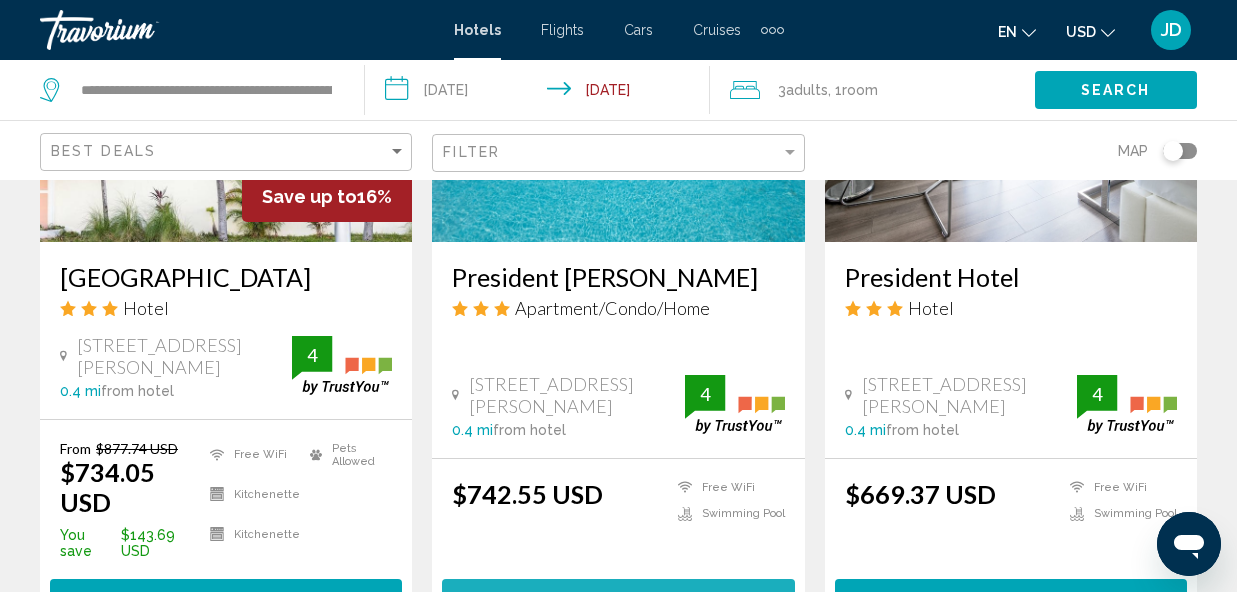 click on "Select Room" at bounding box center [618, 598] 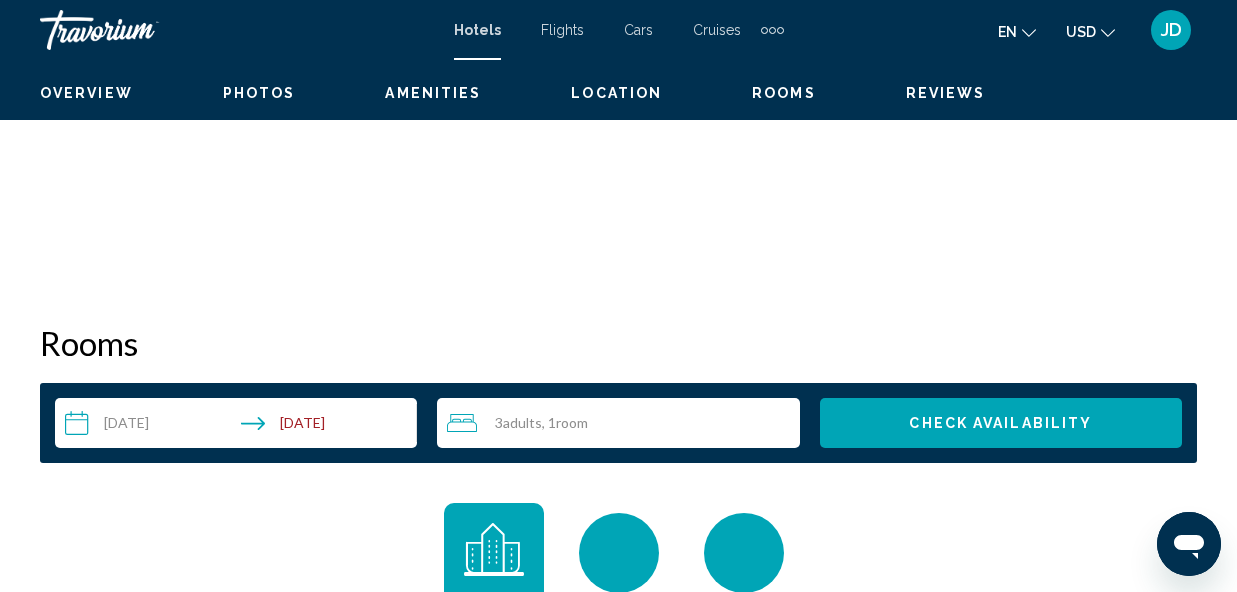 scroll, scrollTop: 239, scrollLeft: 0, axis: vertical 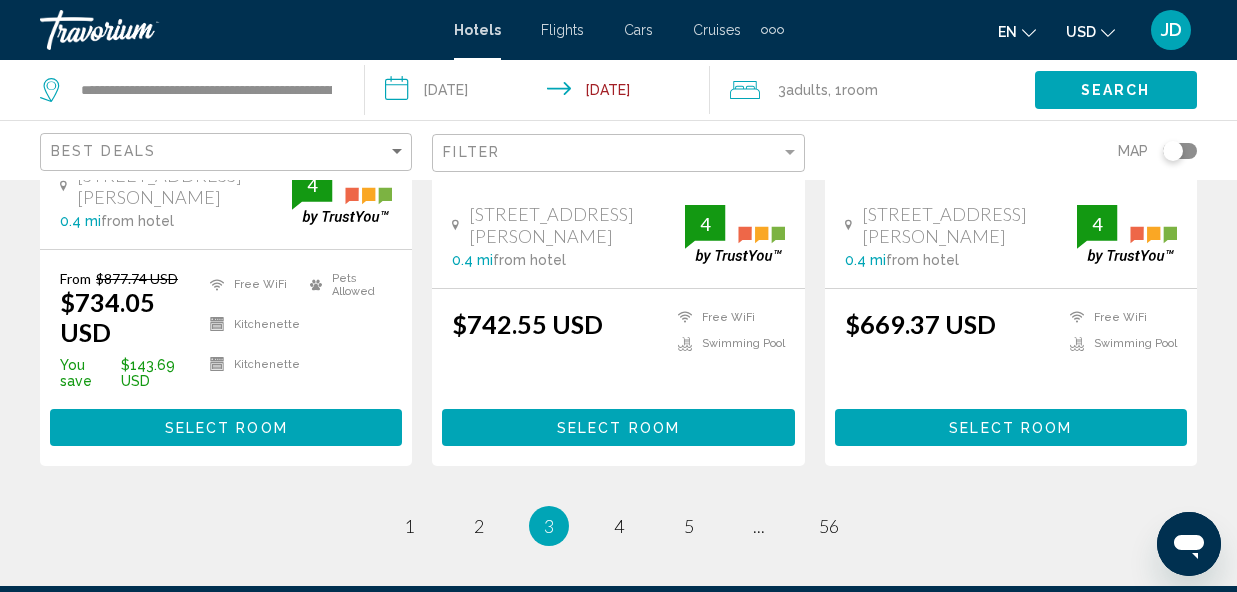 click on "Select Room" at bounding box center (1010, 428) 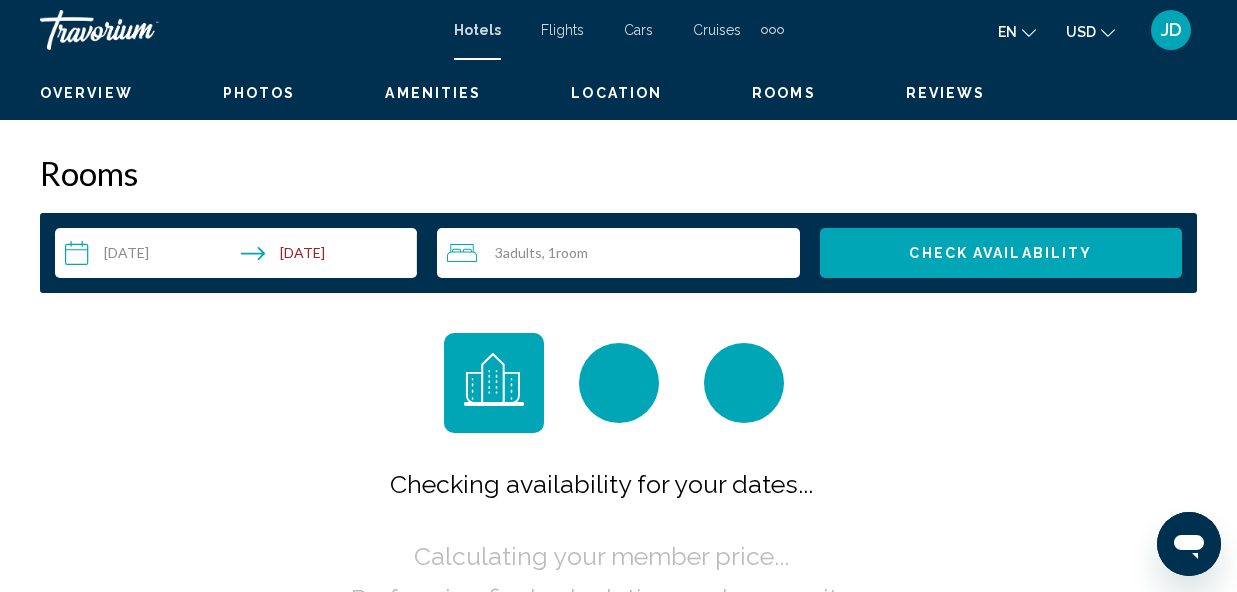 scroll, scrollTop: 239, scrollLeft: 0, axis: vertical 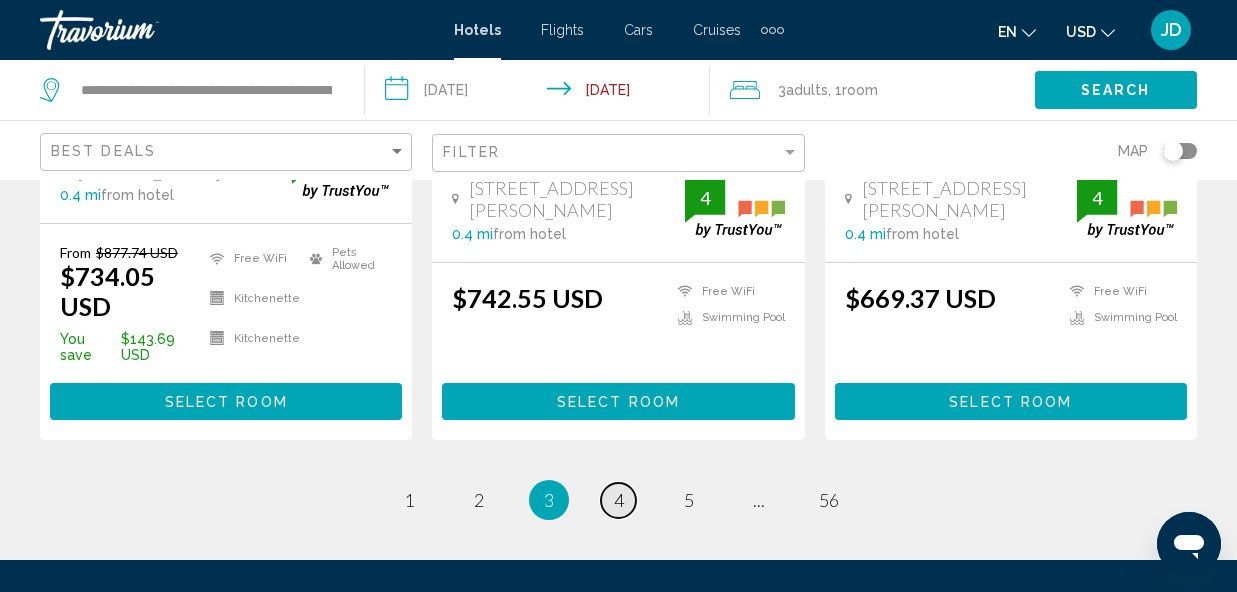 click on "page  4" at bounding box center [618, 500] 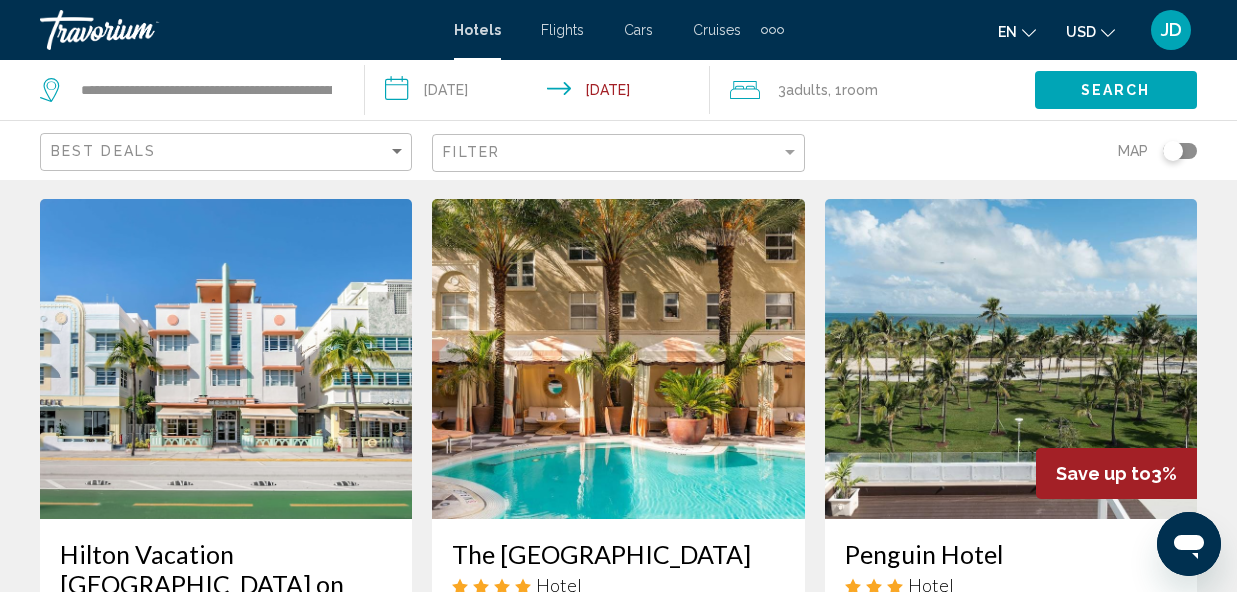 scroll, scrollTop: 0, scrollLeft: 0, axis: both 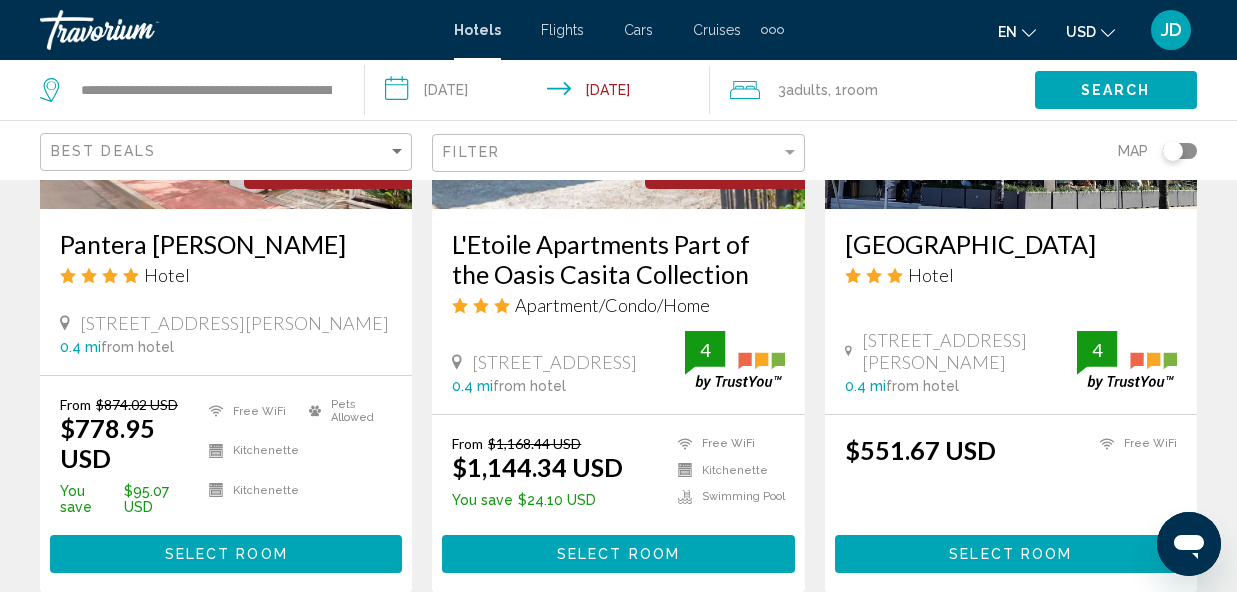 click on "Select Room" at bounding box center (226, 555) 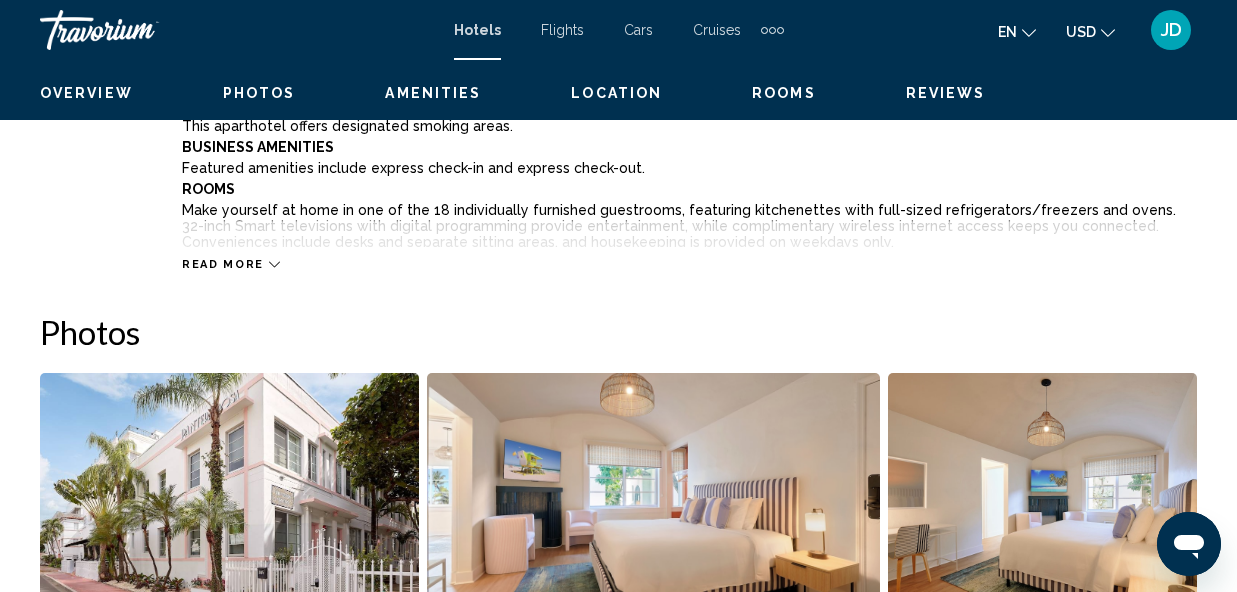 scroll, scrollTop: 239, scrollLeft: 0, axis: vertical 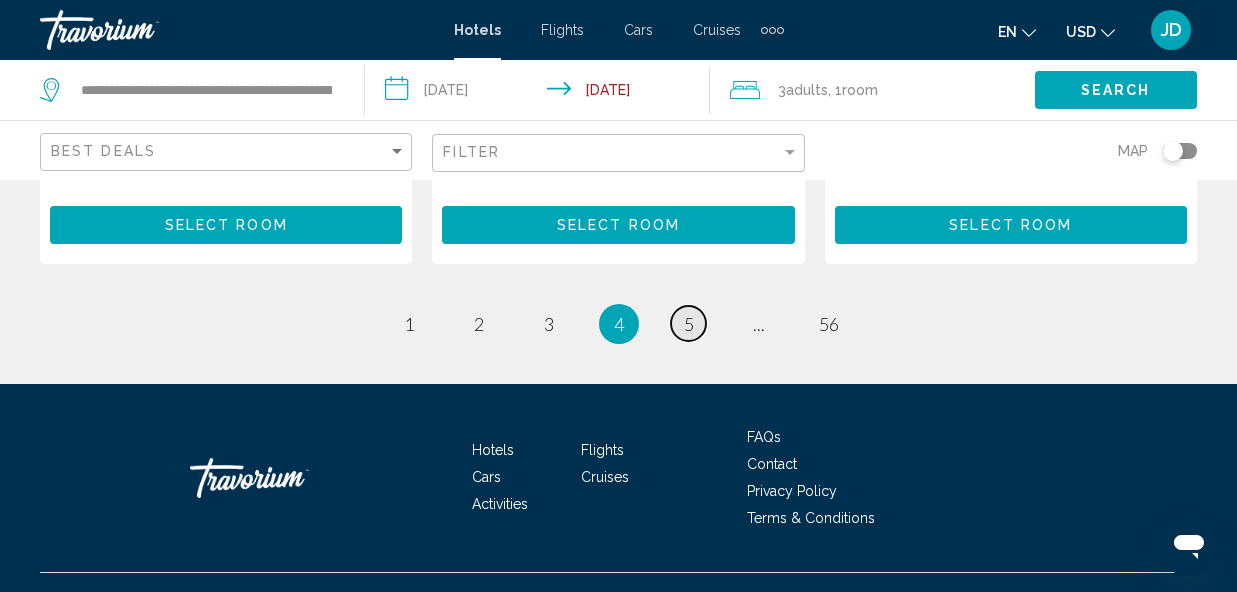 click on "5" at bounding box center (689, 324) 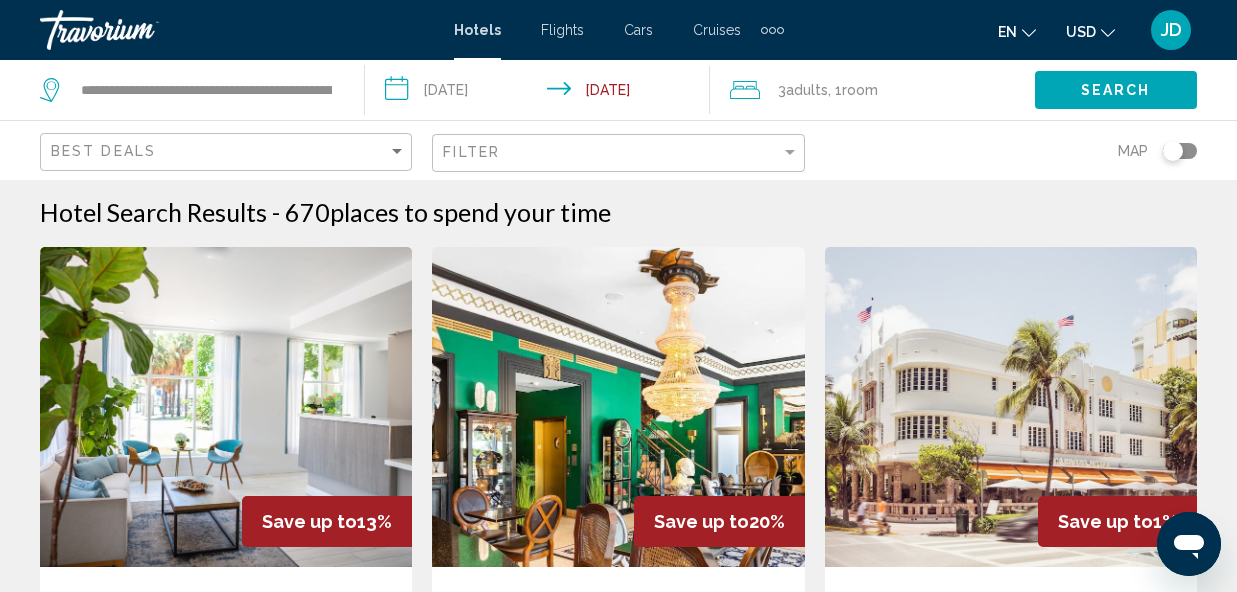 scroll, scrollTop: 0, scrollLeft: 0, axis: both 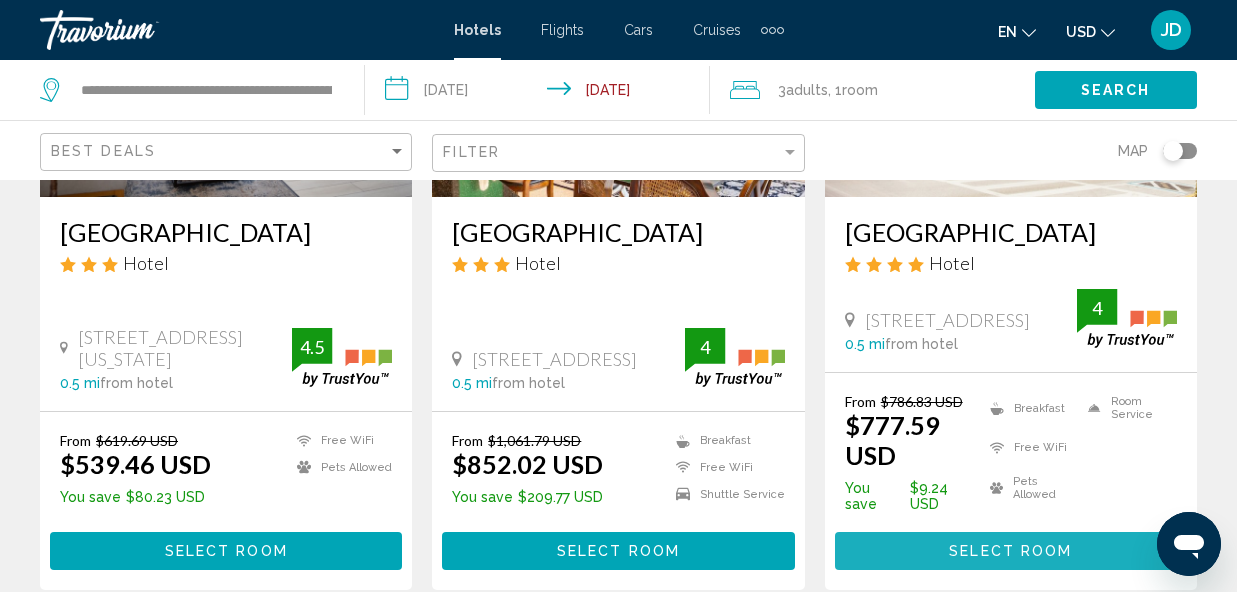 click on "Select Room" at bounding box center [1010, 552] 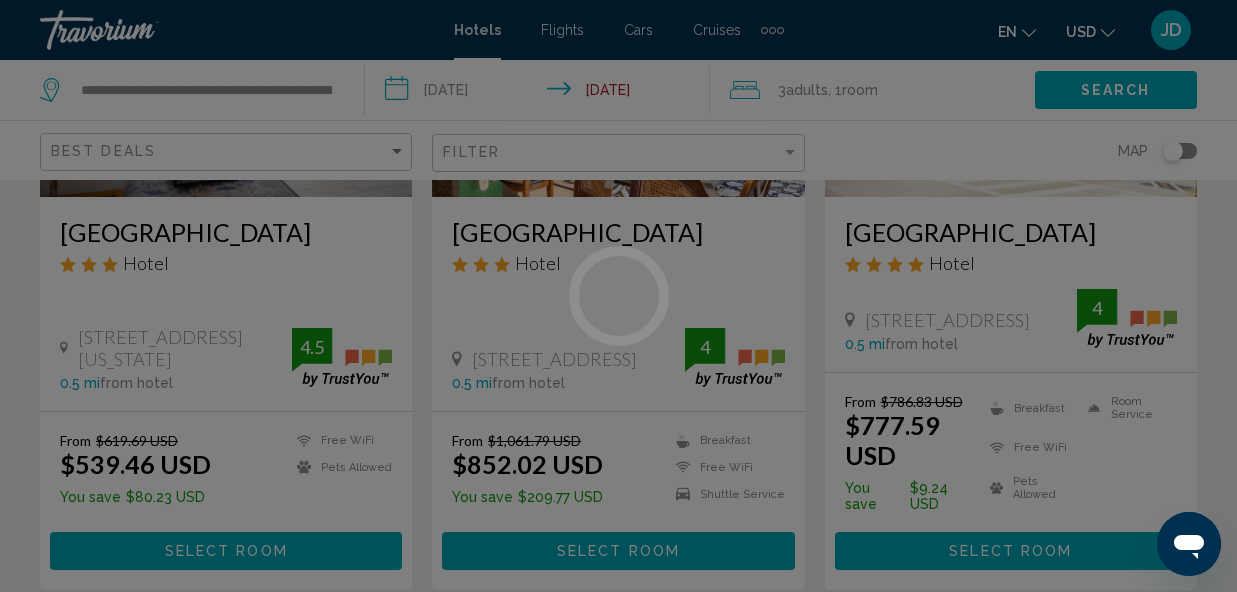 scroll, scrollTop: 239, scrollLeft: 0, axis: vertical 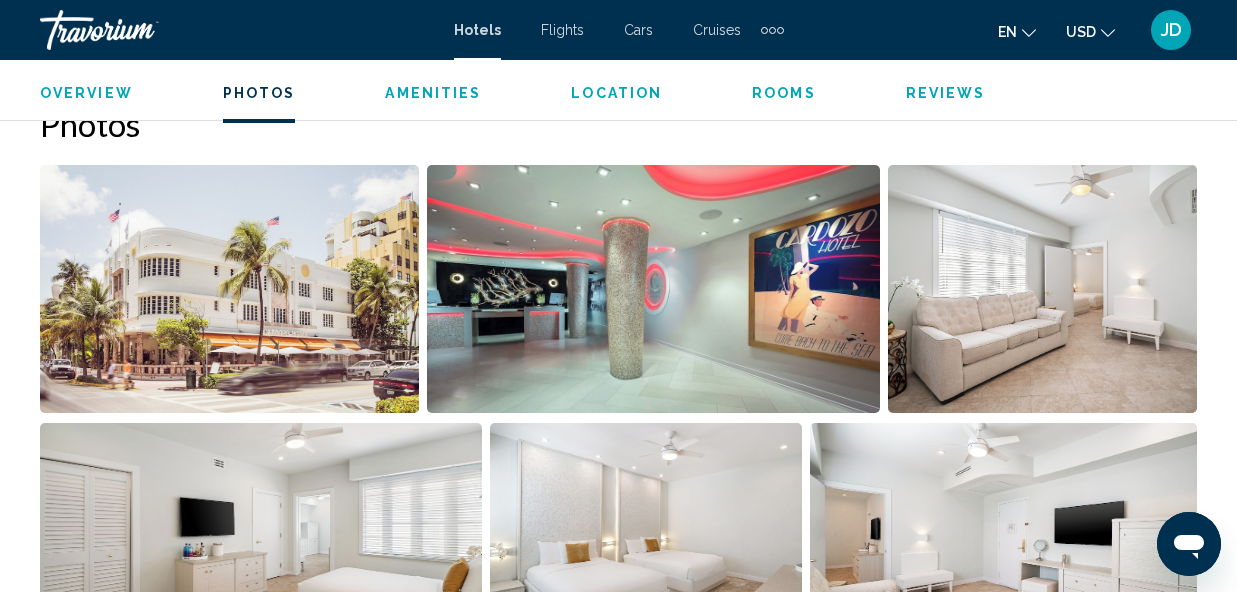 click on "Amenities" at bounding box center (433, 93) 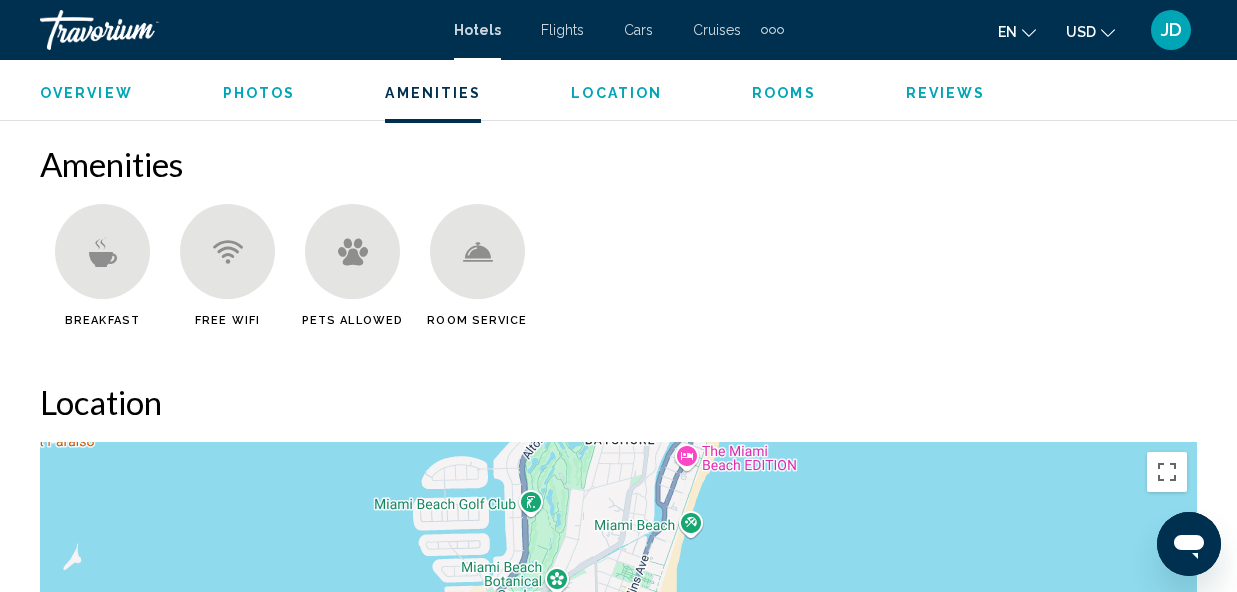 scroll, scrollTop: 1944, scrollLeft: 0, axis: vertical 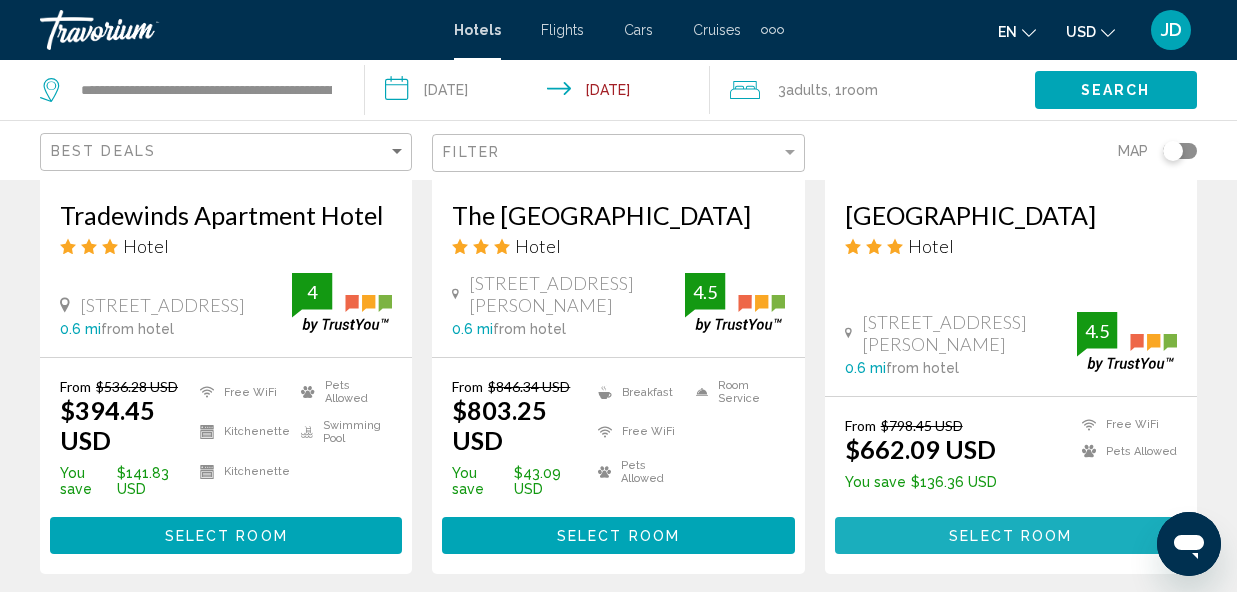 click on "Select Room" at bounding box center [1010, 536] 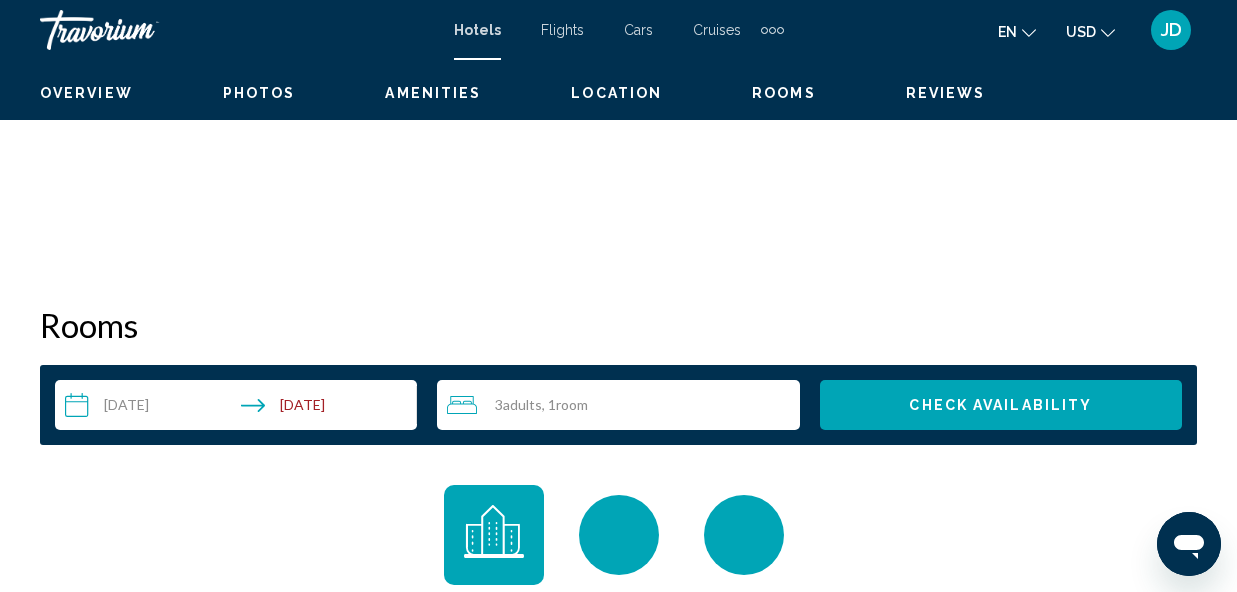 scroll, scrollTop: 239, scrollLeft: 0, axis: vertical 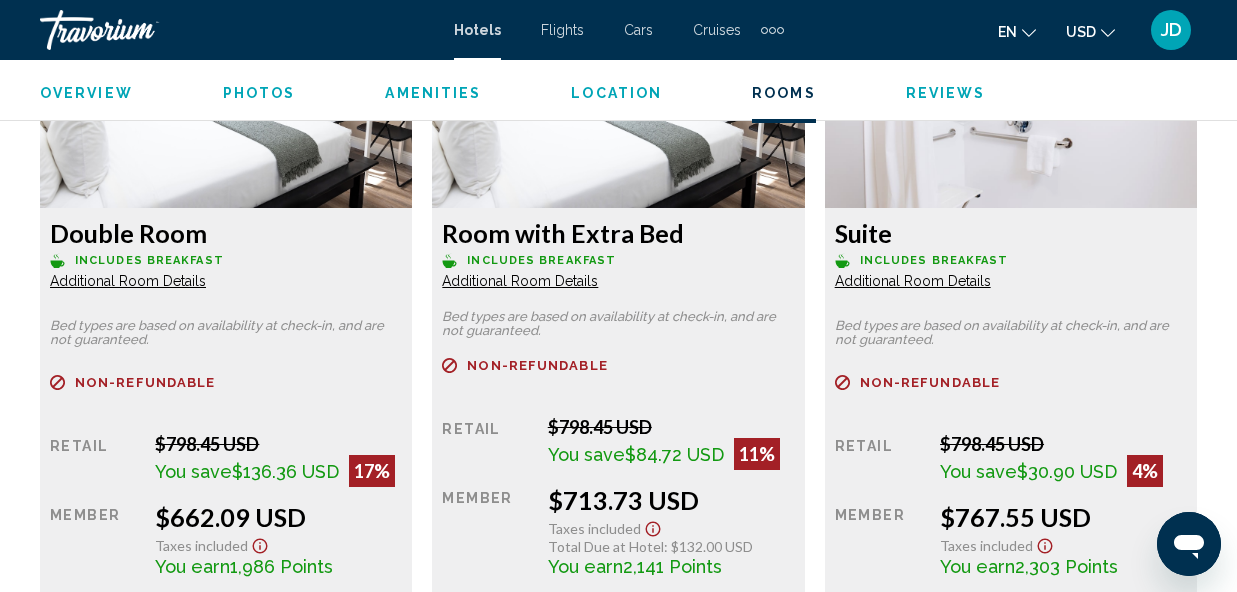 click on "Additional Room Details" at bounding box center (128, 281) 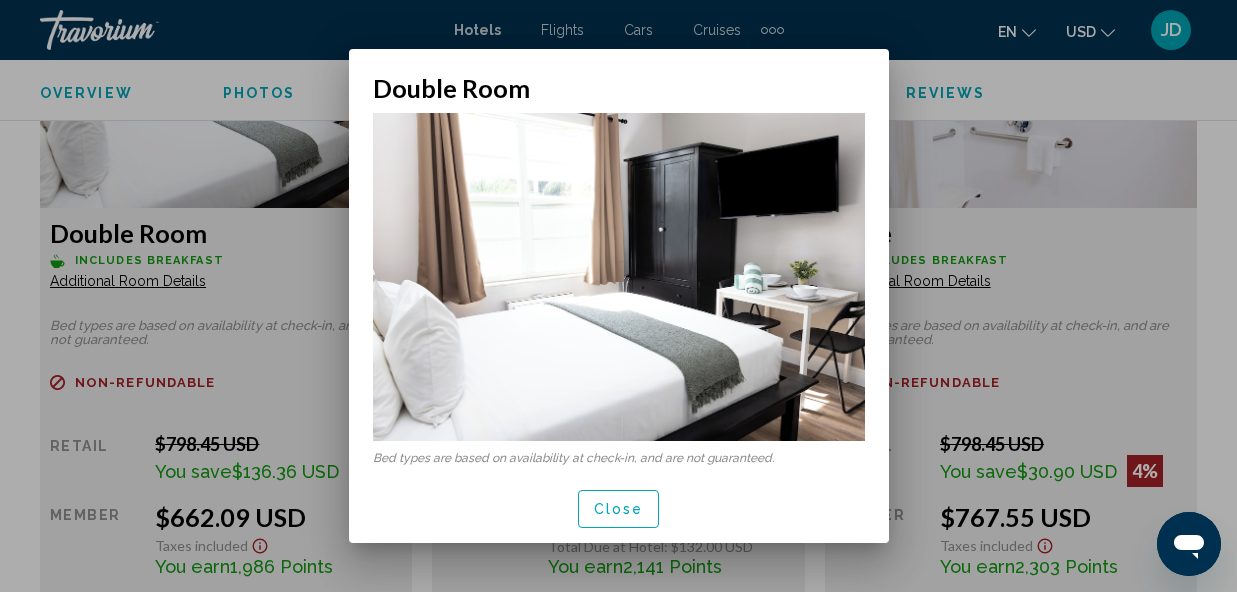 click on "Close" at bounding box center [619, 510] 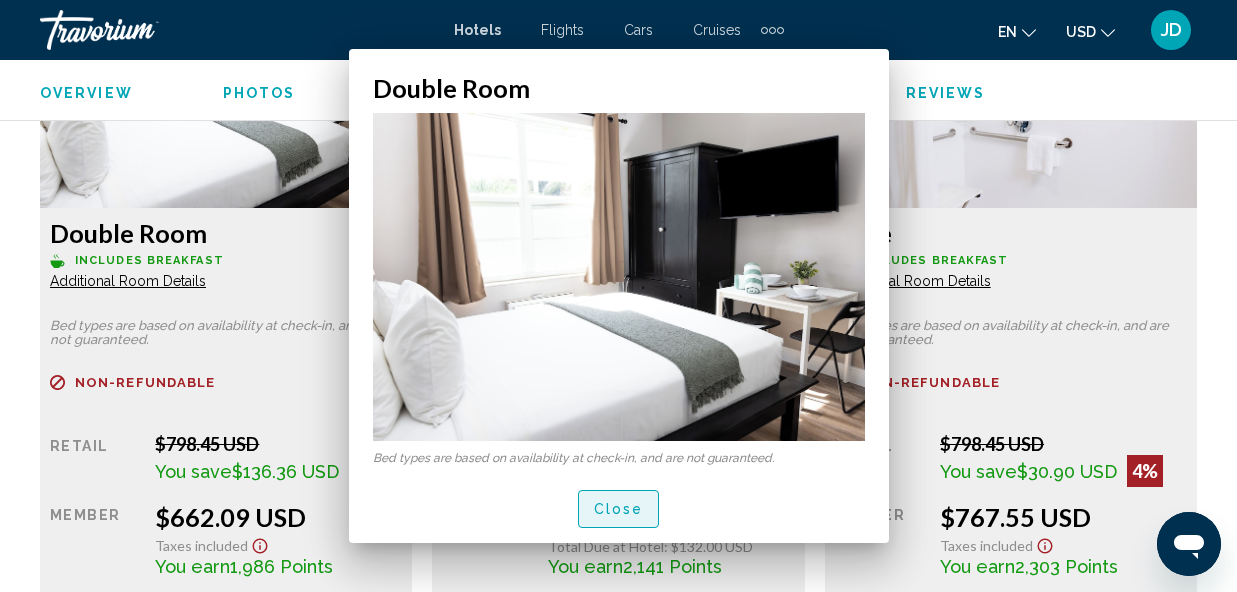 scroll, scrollTop: 3180, scrollLeft: 0, axis: vertical 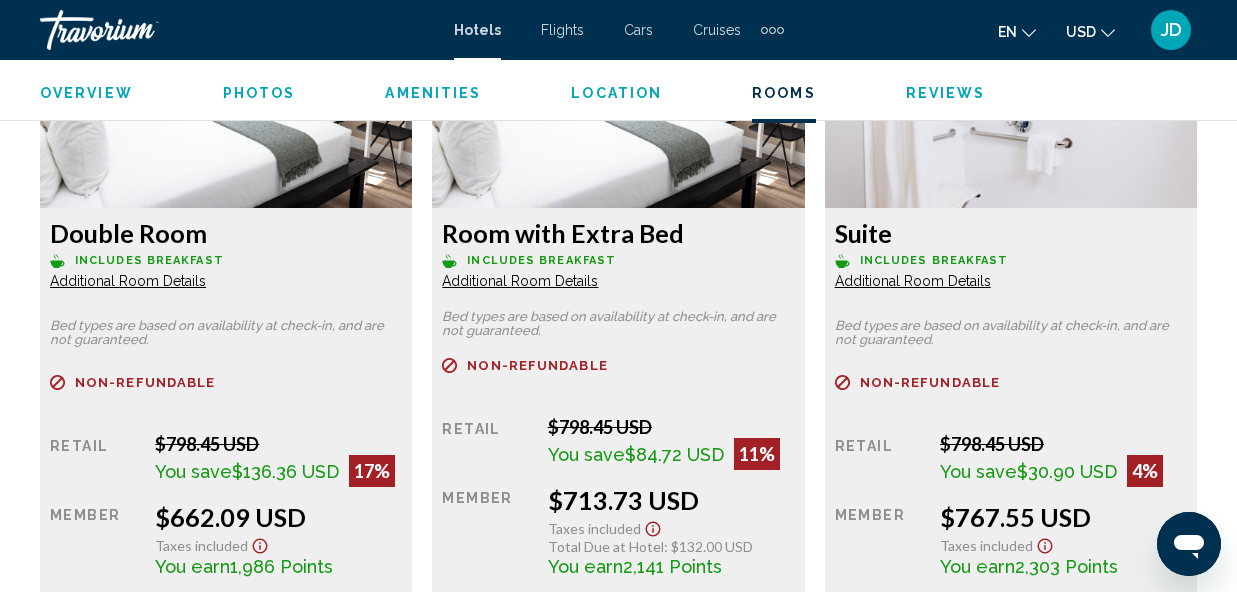 click on "Room with Extra Bed
Includes Breakfast Additional Room Details Bed types are based on availability at check-in, and are not guaranteed.
Refundable
Non-refundable
Non-refundable     Retail  $798.45 USD  You save  $84.72 USD  11%  when you redeem    Member  $713.73 USD  Taxes included
Total Due at Hotel : $132.00 USD  You earn  2,141  Points  More rates Book now No longer available" at bounding box center [226, 423] 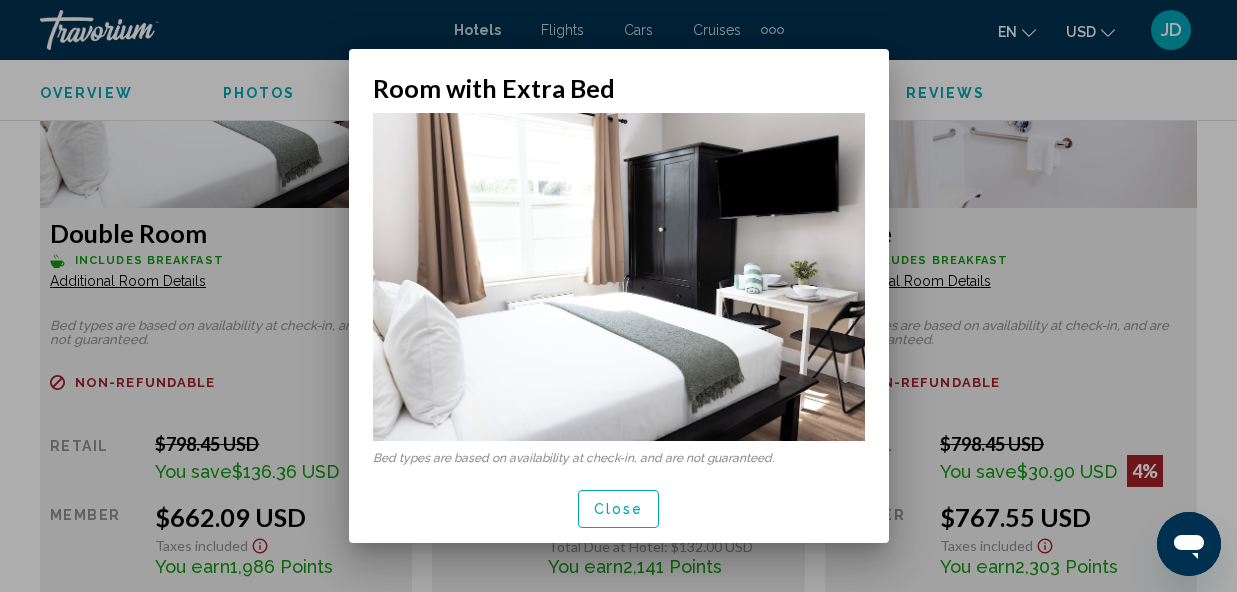 scroll, scrollTop: 0, scrollLeft: 0, axis: both 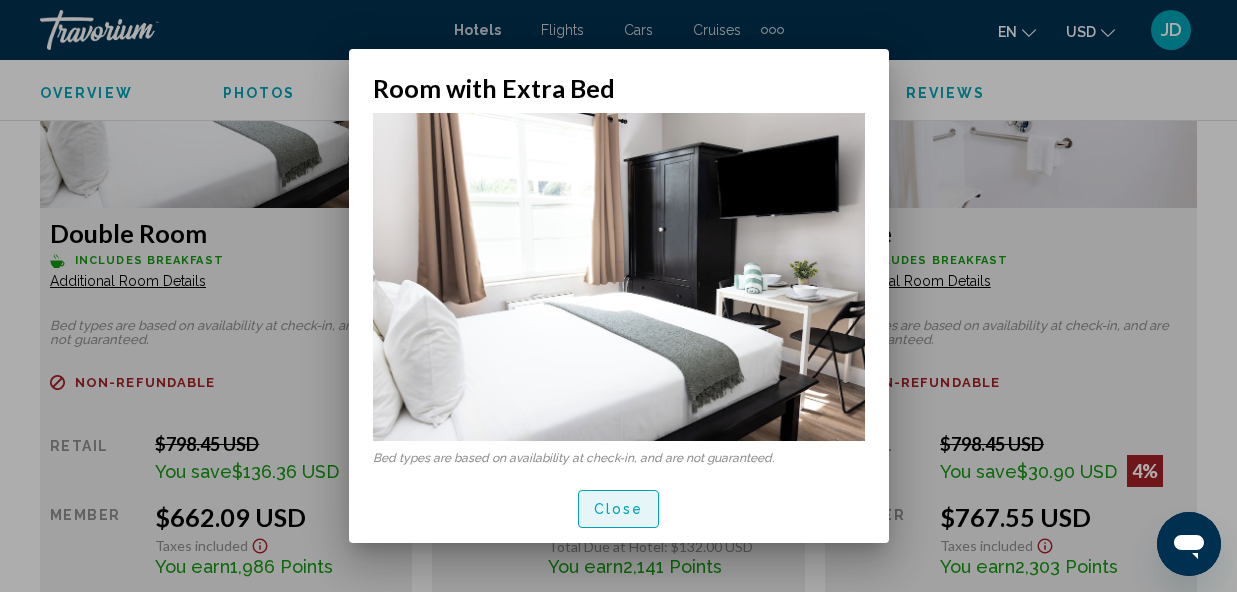 click on "Close" at bounding box center (619, 508) 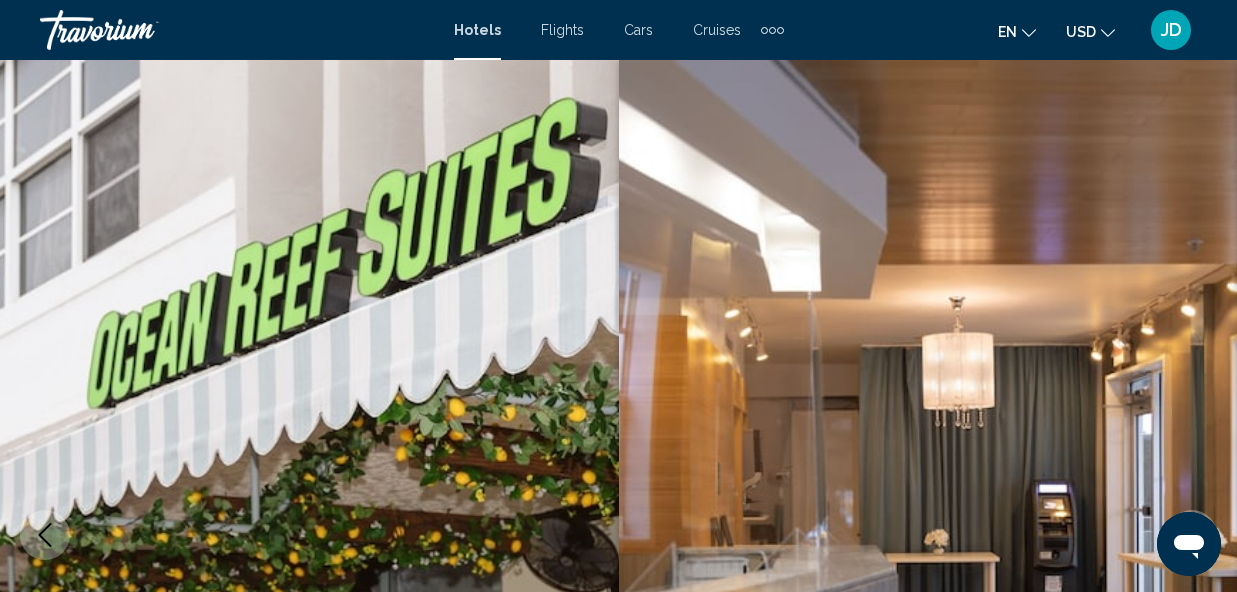 scroll, scrollTop: 3180, scrollLeft: 0, axis: vertical 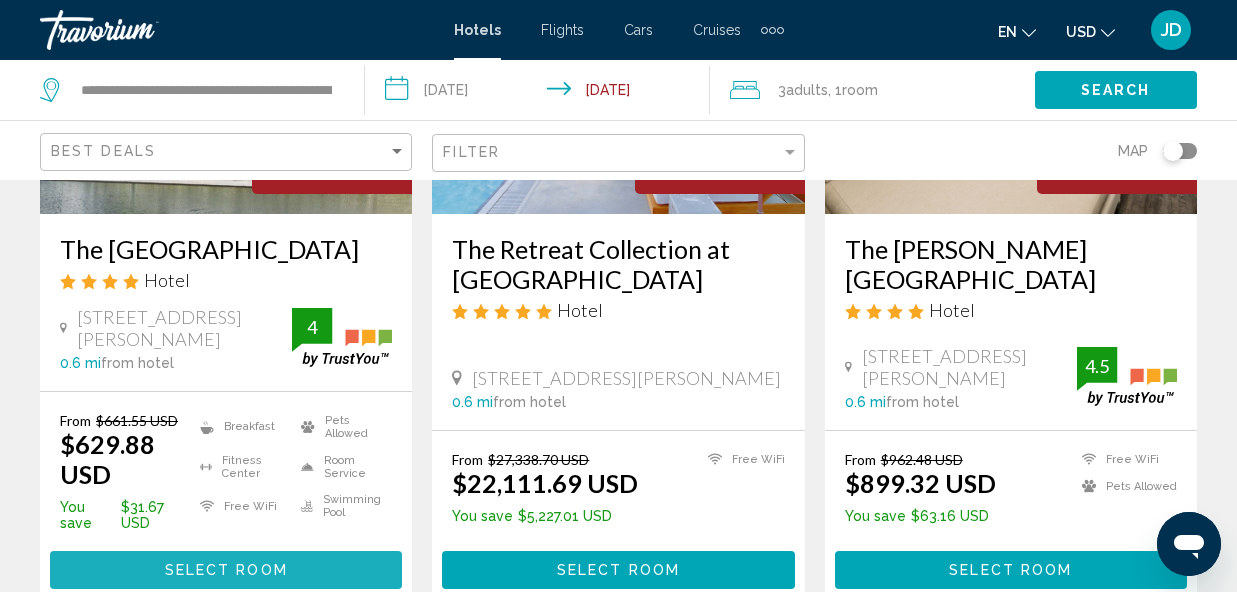 click on "Select Room" at bounding box center (226, 569) 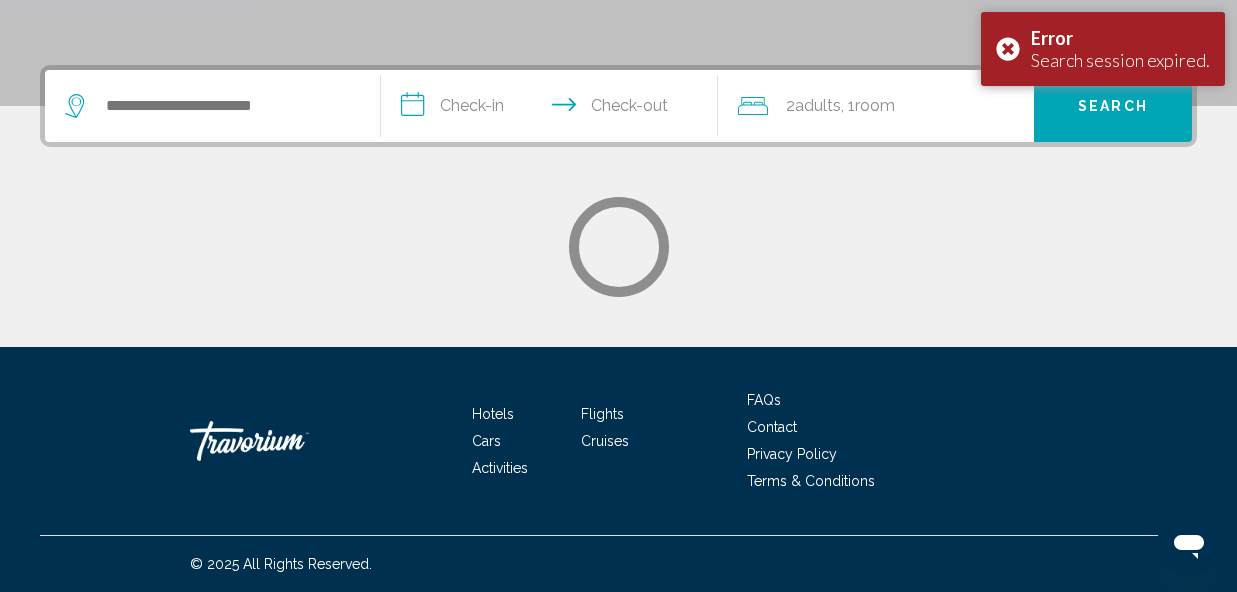 scroll, scrollTop: 0, scrollLeft: 0, axis: both 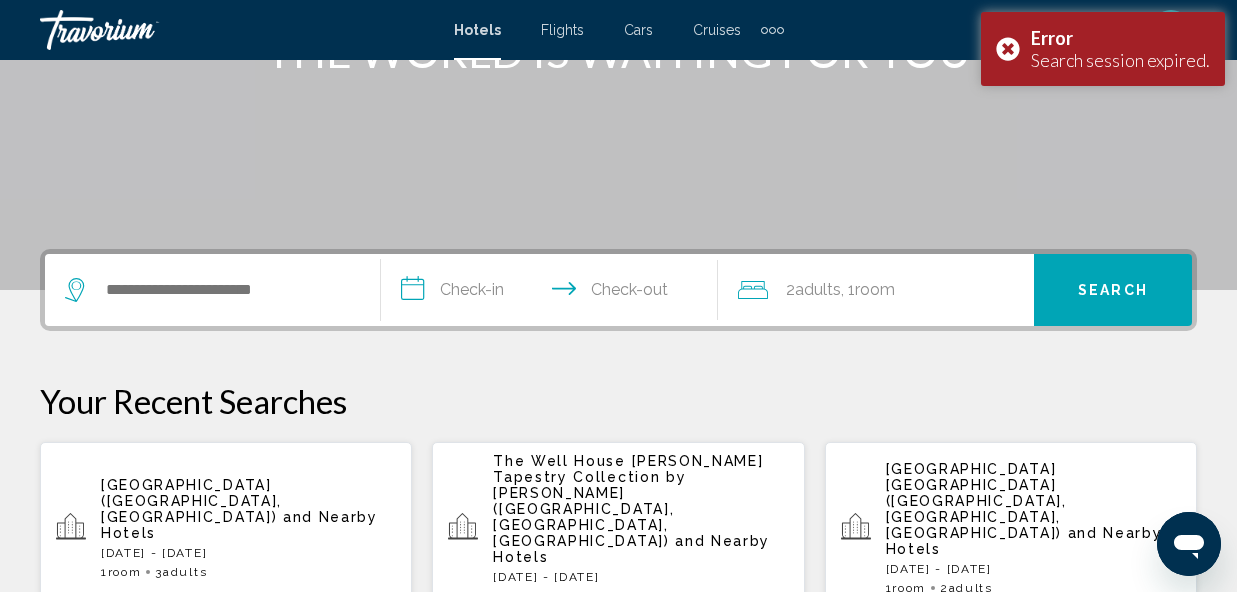 click on "[GEOGRAPHIC_DATA] ([GEOGRAPHIC_DATA], [GEOGRAPHIC_DATA])    and Nearby Hotels  [DATE] - [GEOGRAPHIC_DATA][DATE]  1  Room rooms 3  Adult Adults" at bounding box center [248, 528] 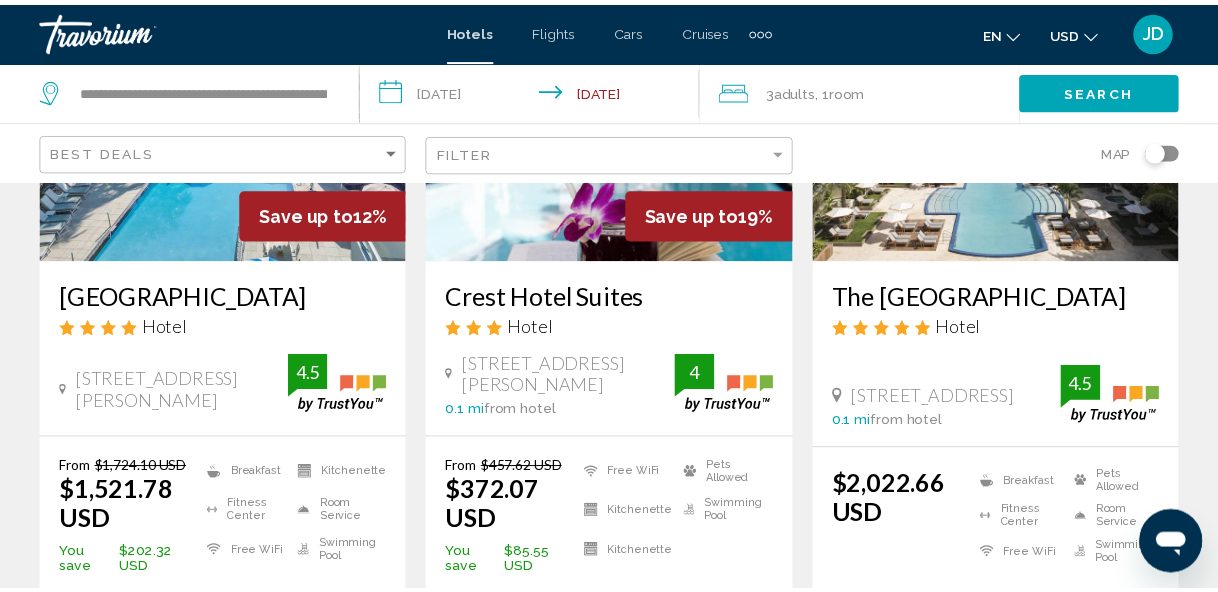 scroll, scrollTop: 0, scrollLeft: 0, axis: both 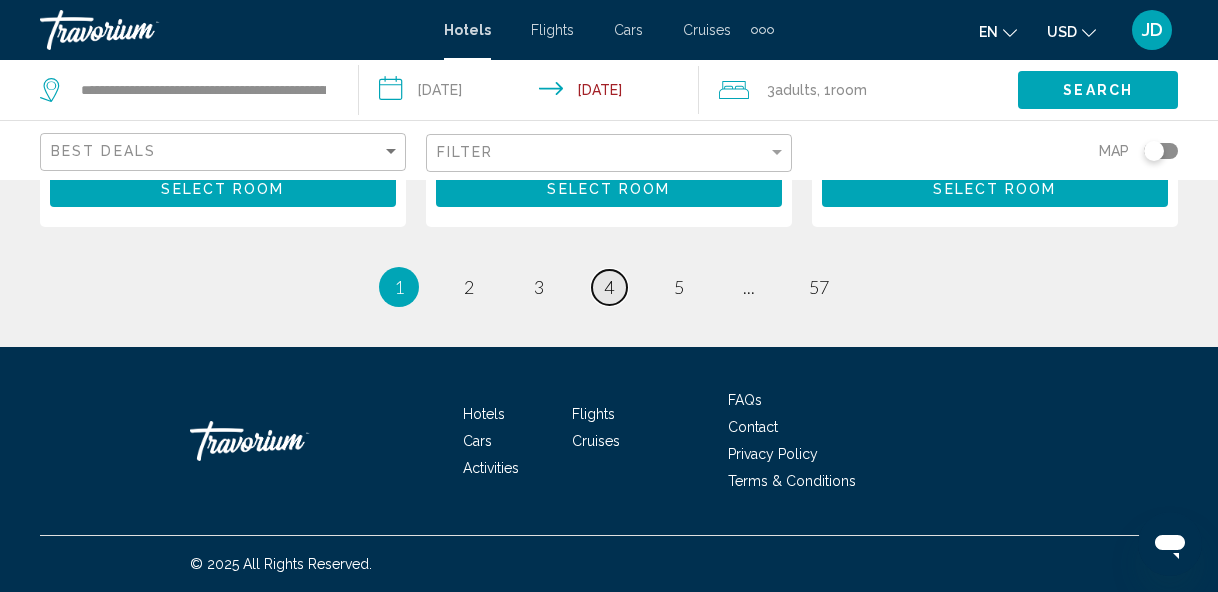 click on "page  4" at bounding box center [609, 287] 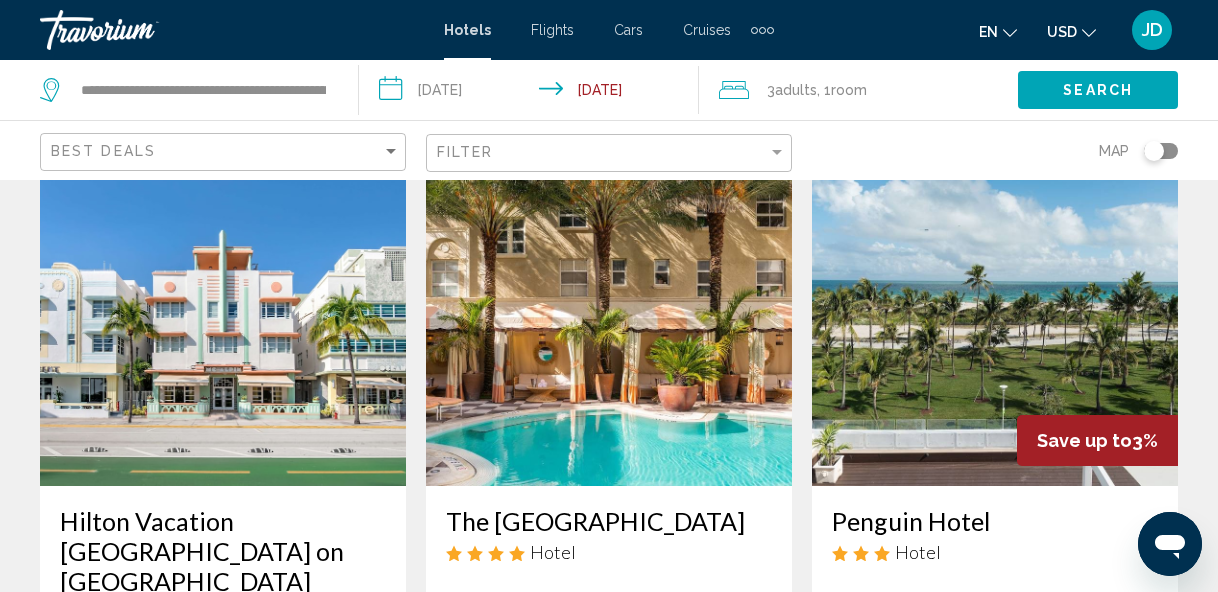 scroll, scrollTop: 0, scrollLeft: 0, axis: both 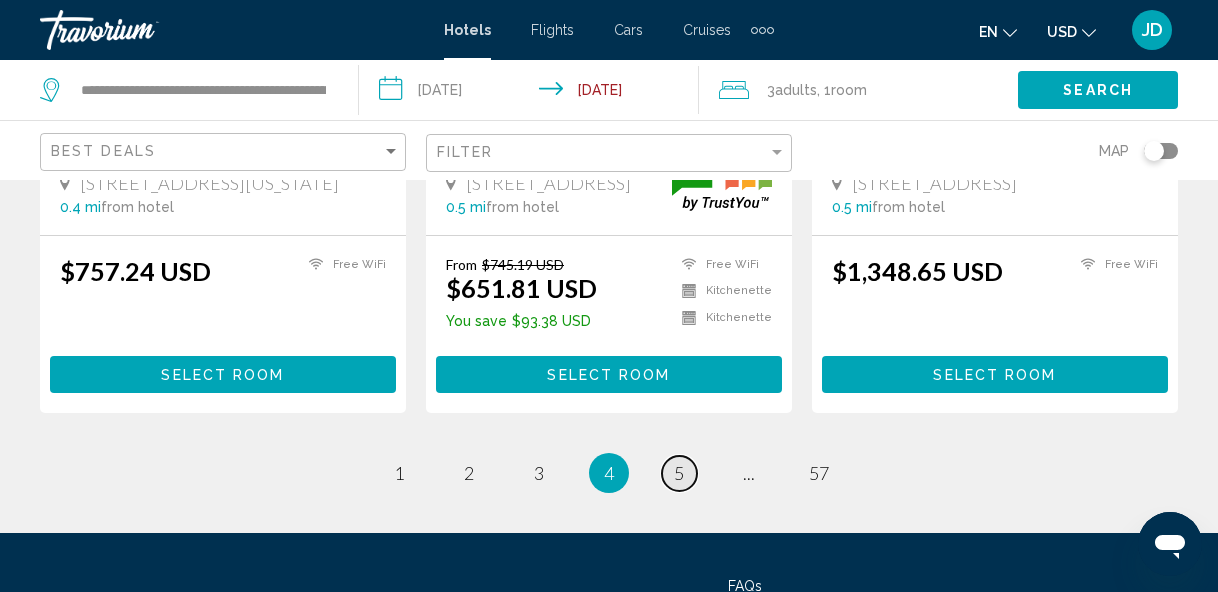 click on "5" at bounding box center (679, 473) 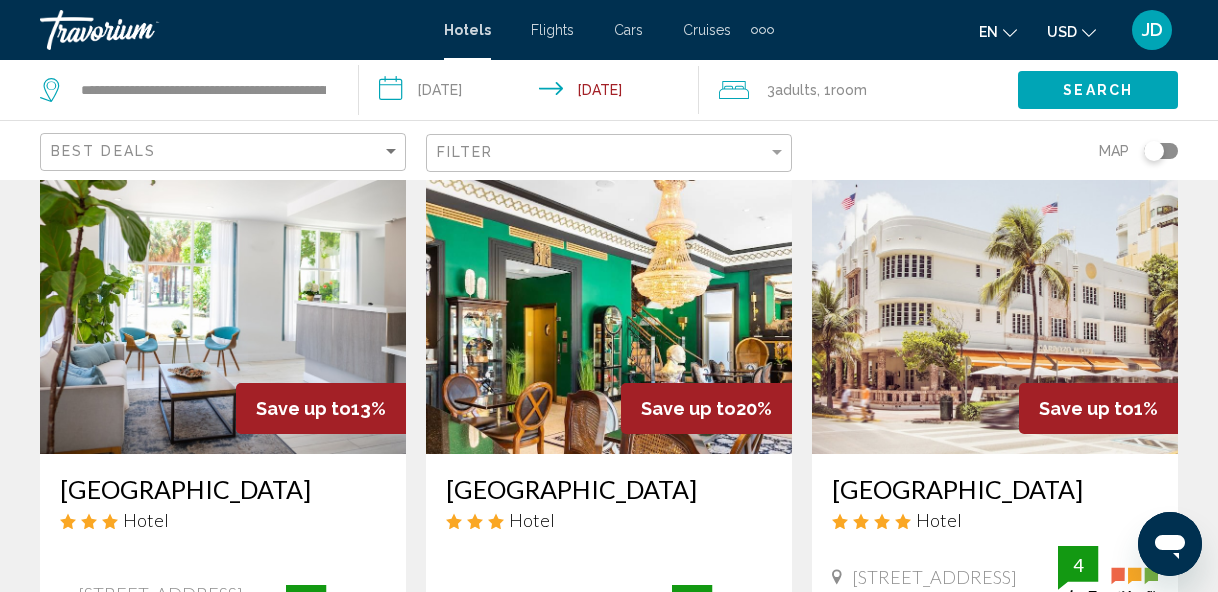 scroll, scrollTop: 0, scrollLeft: 0, axis: both 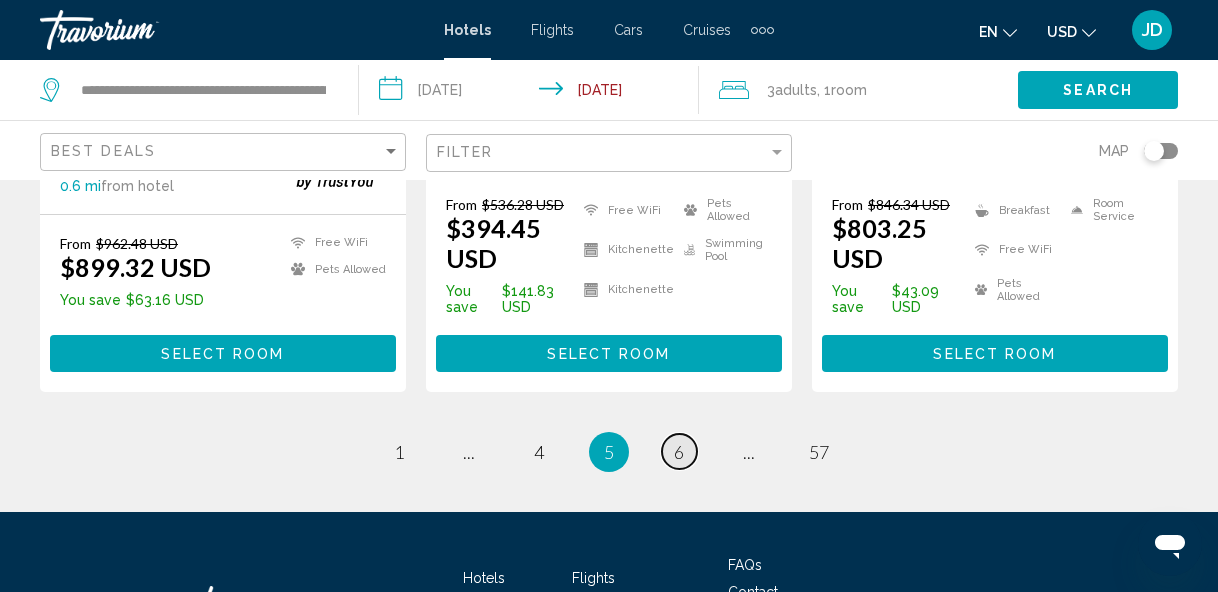 click on "page  6" at bounding box center (679, 451) 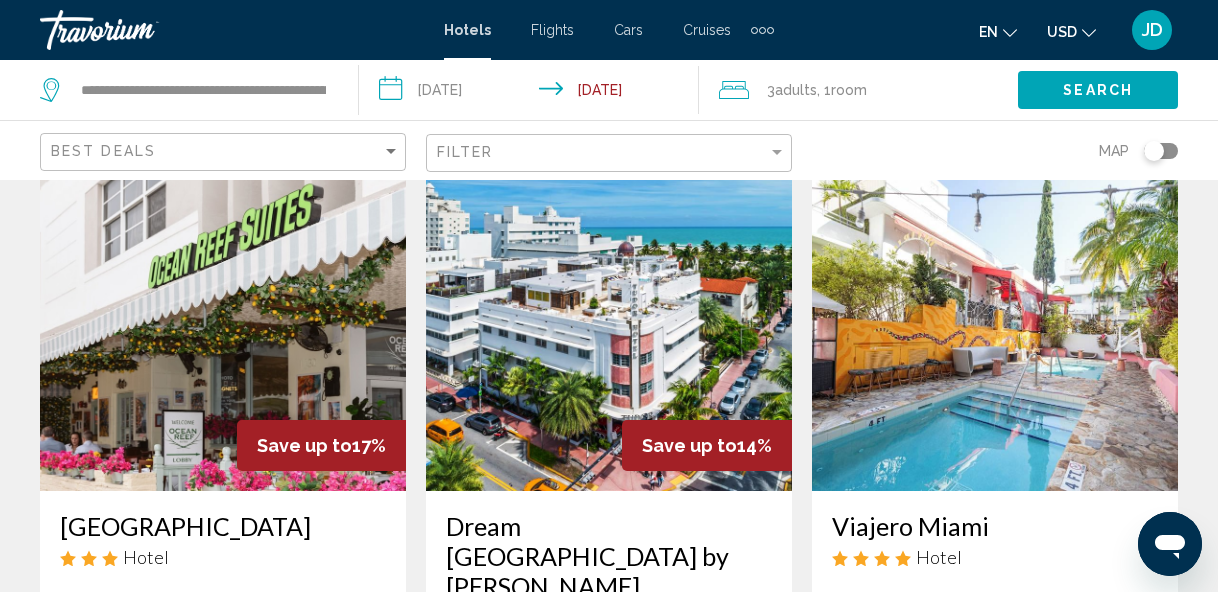 scroll, scrollTop: 0, scrollLeft: 0, axis: both 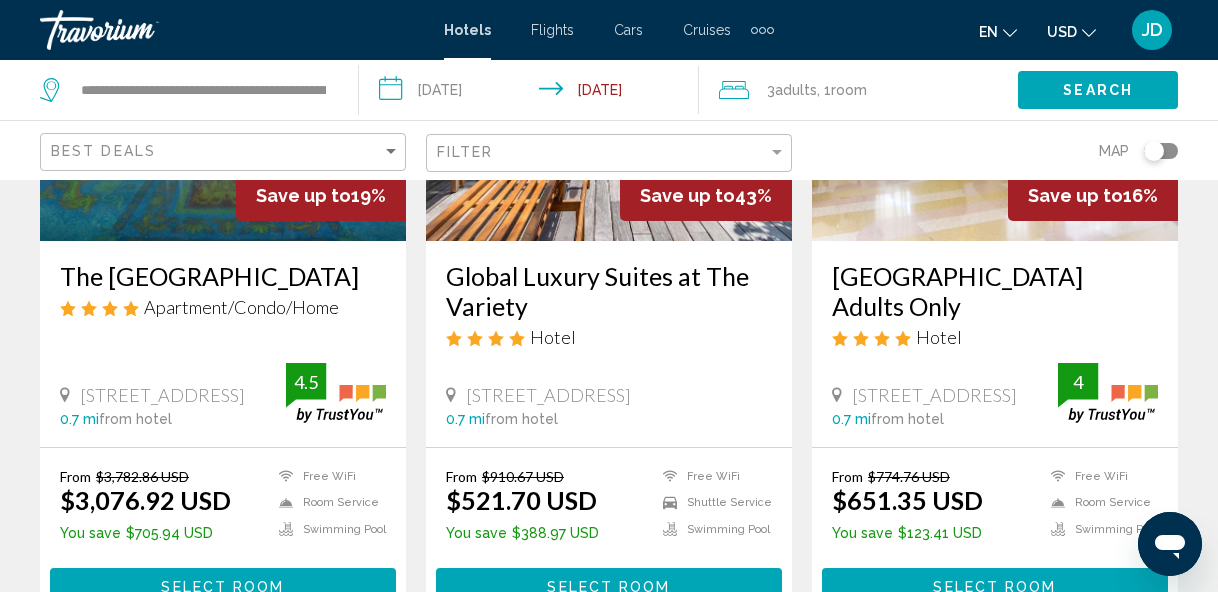 click on "Select Room" at bounding box center (994, 587) 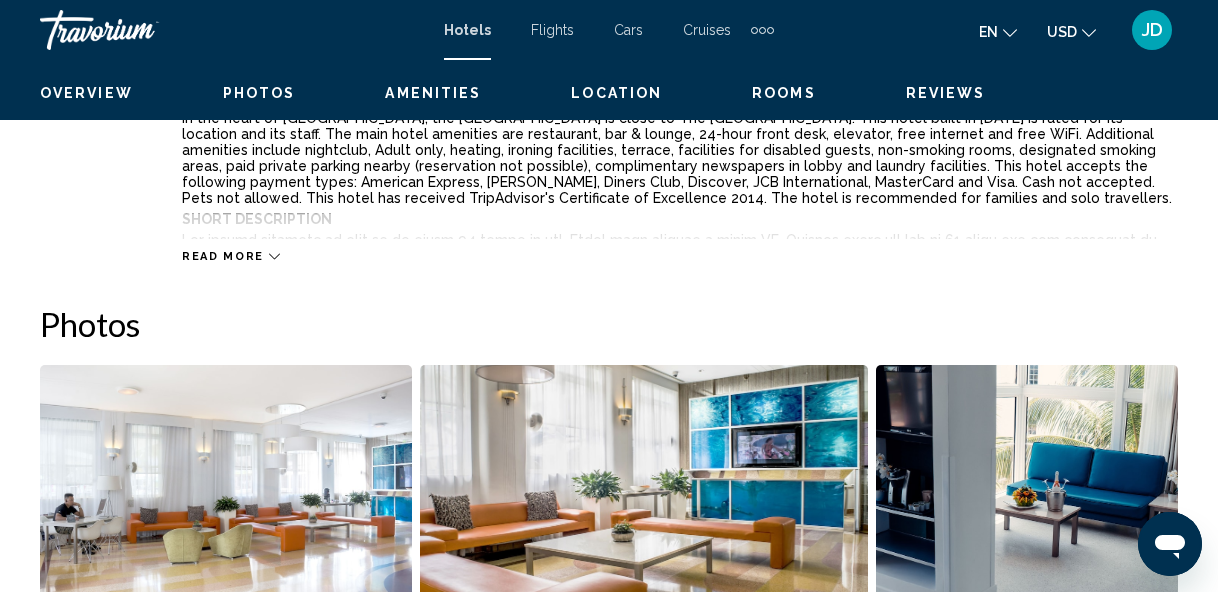 scroll, scrollTop: 239, scrollLeft: 0, axis: vertical 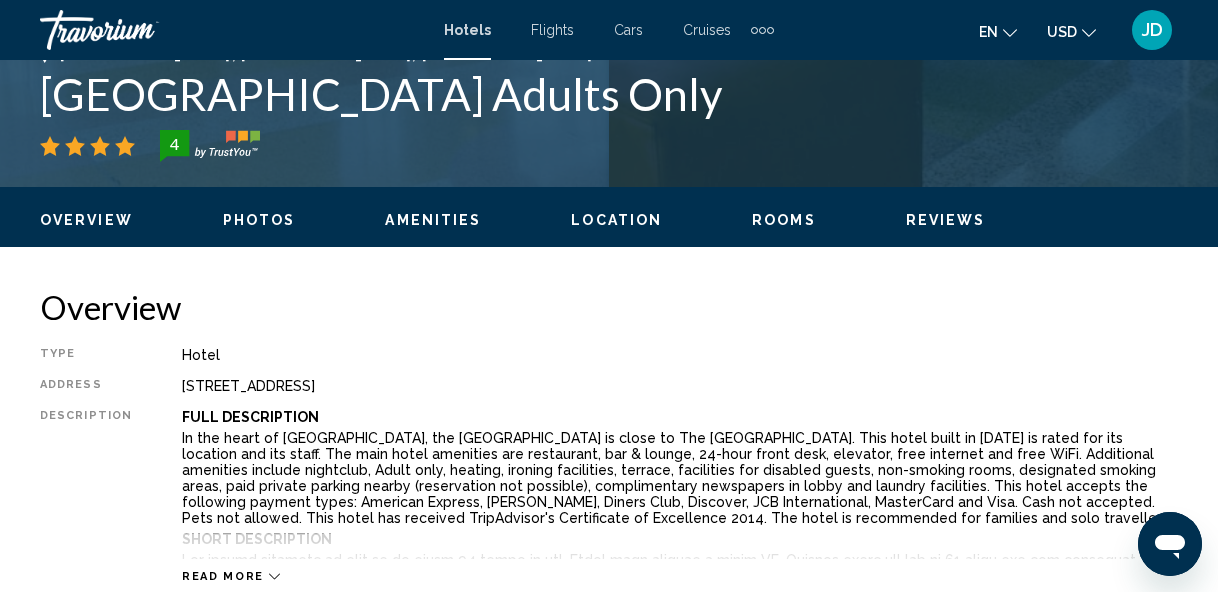 click on "Rooms" at bounding box center [784, 220] 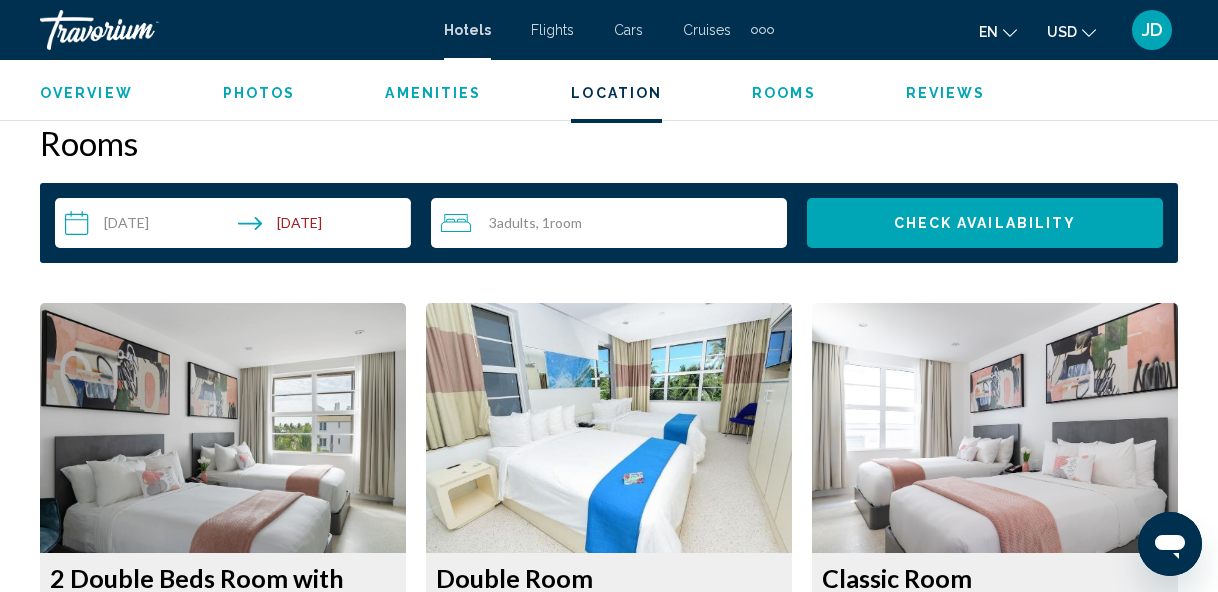 scroll, scrollTop: 2881, scrollLeft: 0, axis: vertical 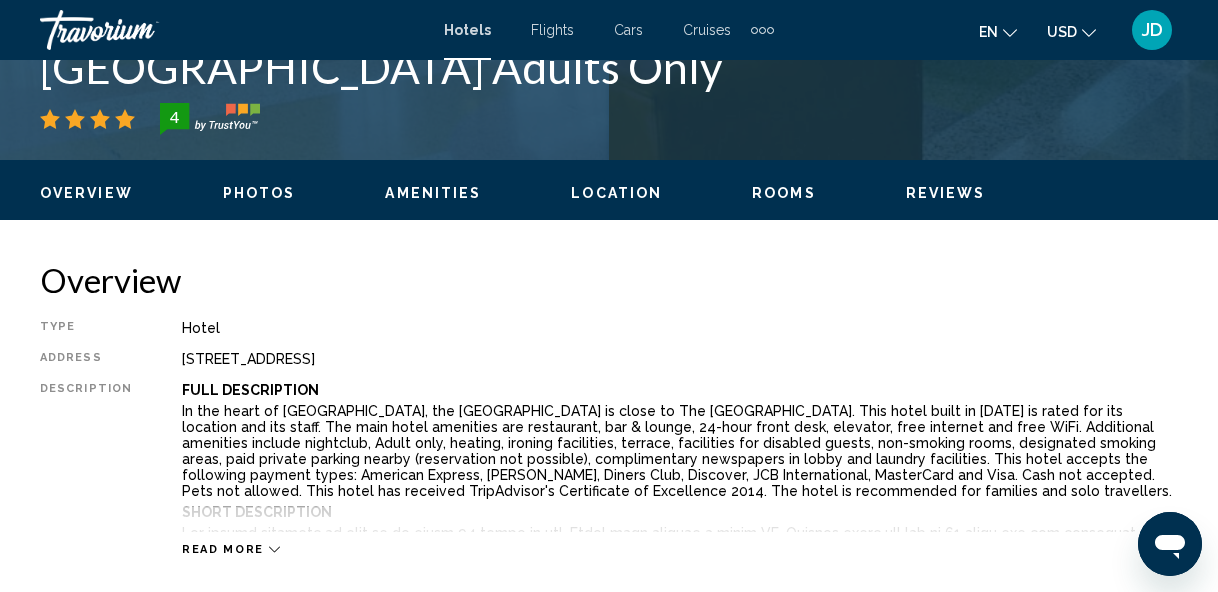 click on "Location" at bounding box center (616, 193) 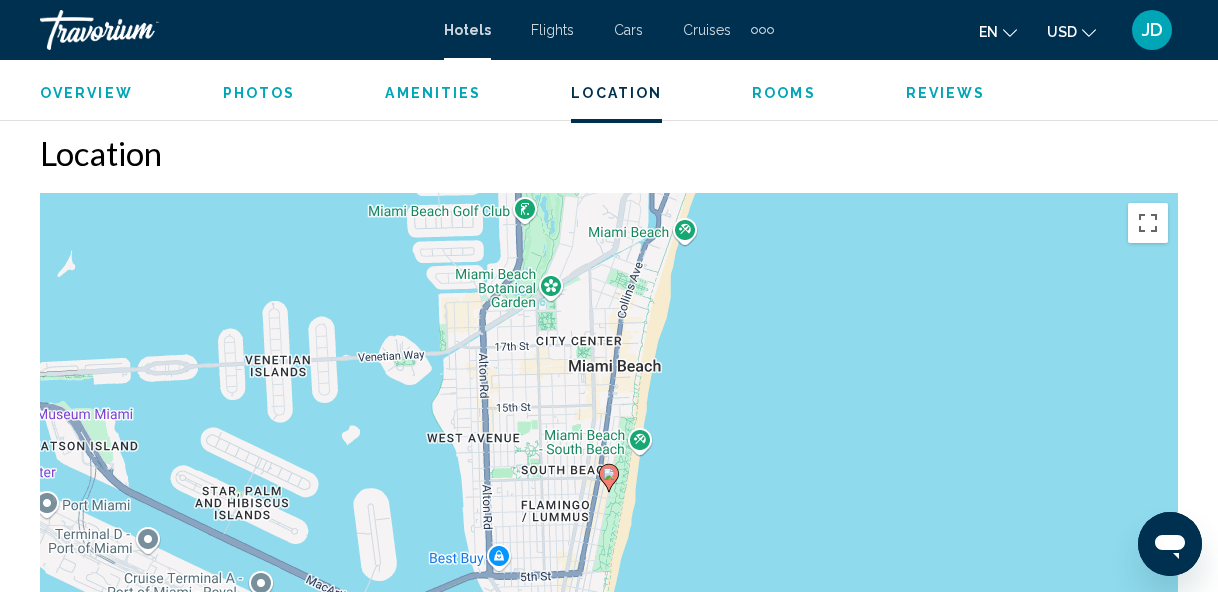 scroll, scrollTop: 2181, scrollLeft: 0, axis: vertical 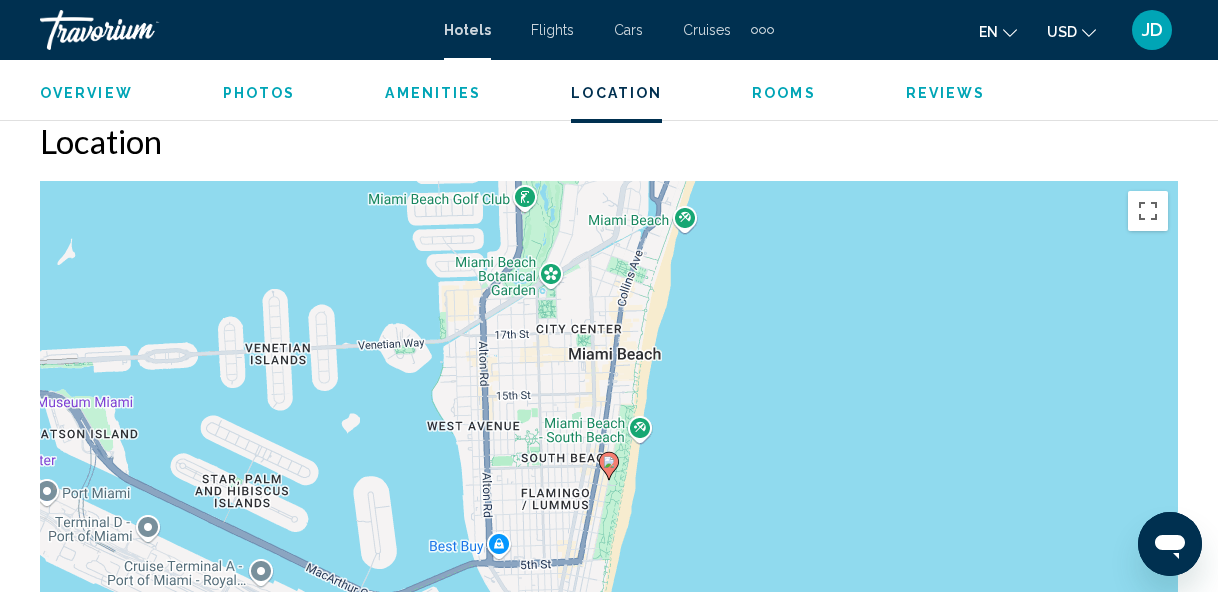 click on "Amenities" at bounding box center [433, 93] 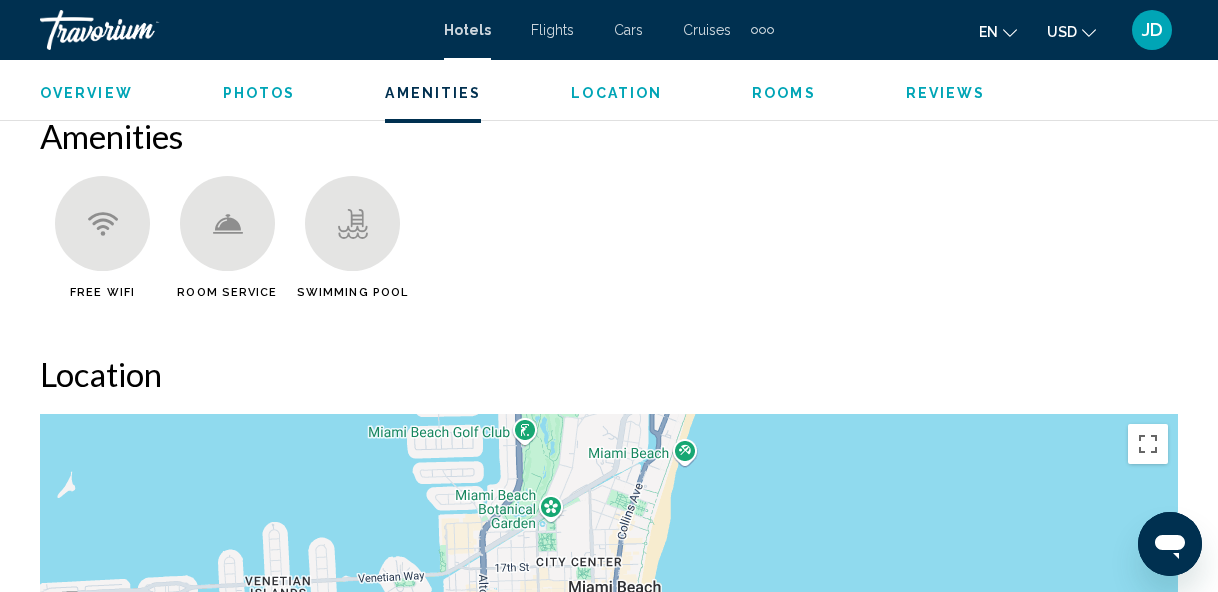 scroll, scrollTop: 1944, scrollLeft: 0, axis: vertical 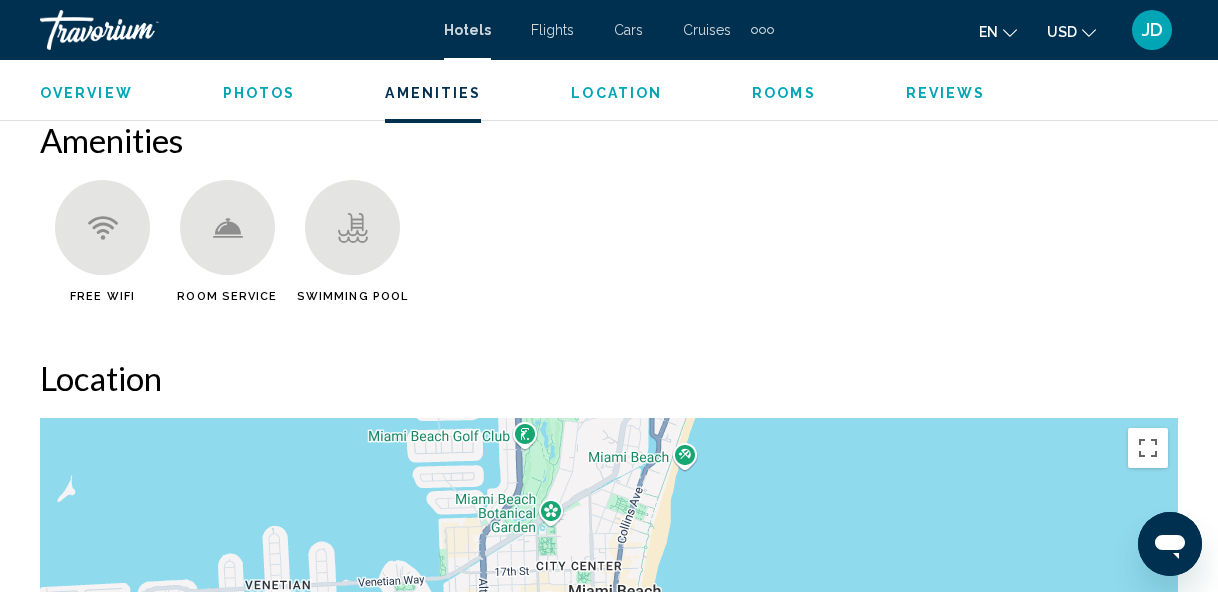 click on "Photos" at bounding box center (259, 93) 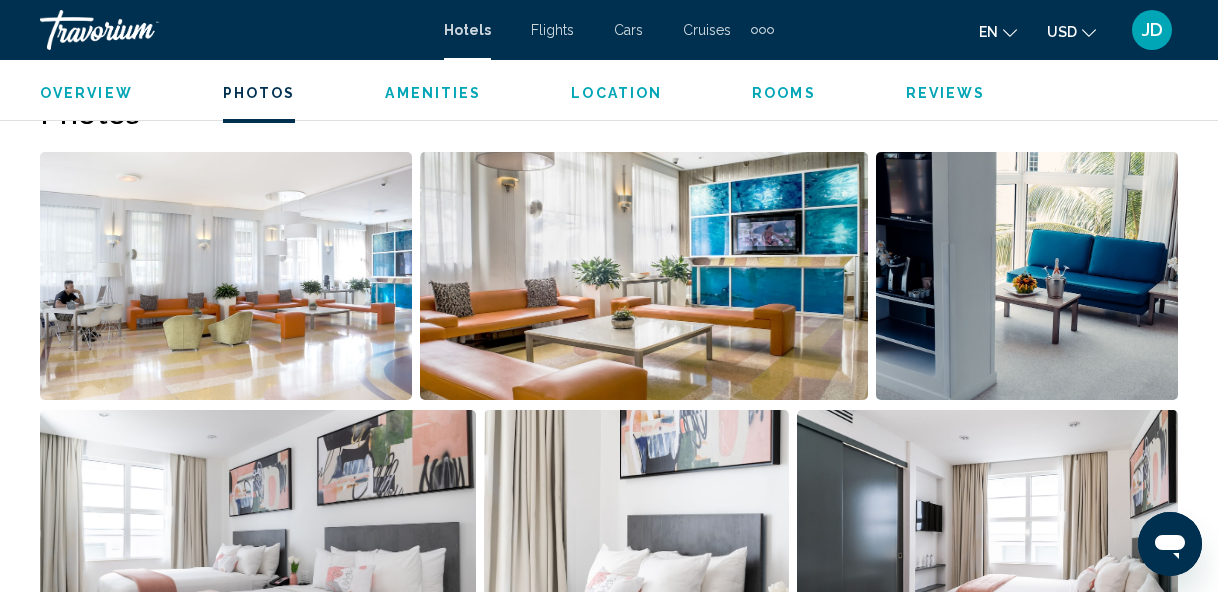 scroll, scrollTop: 1328, scrollLeft: 0, axis: vertical 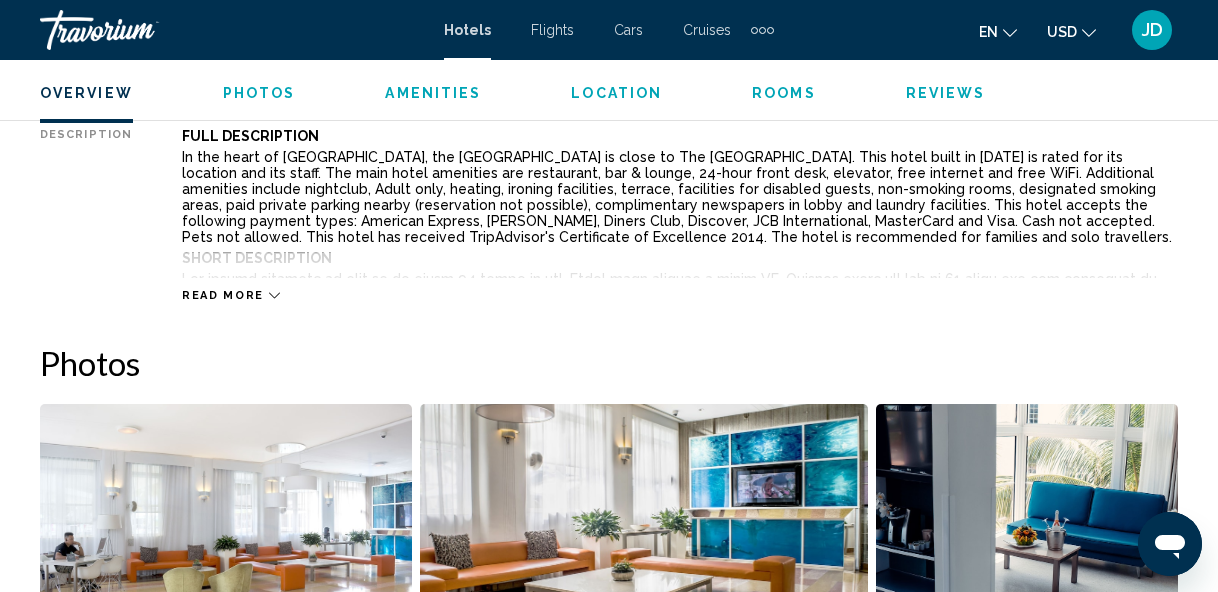 click on "Reviews" at bounding box center [946, 93] 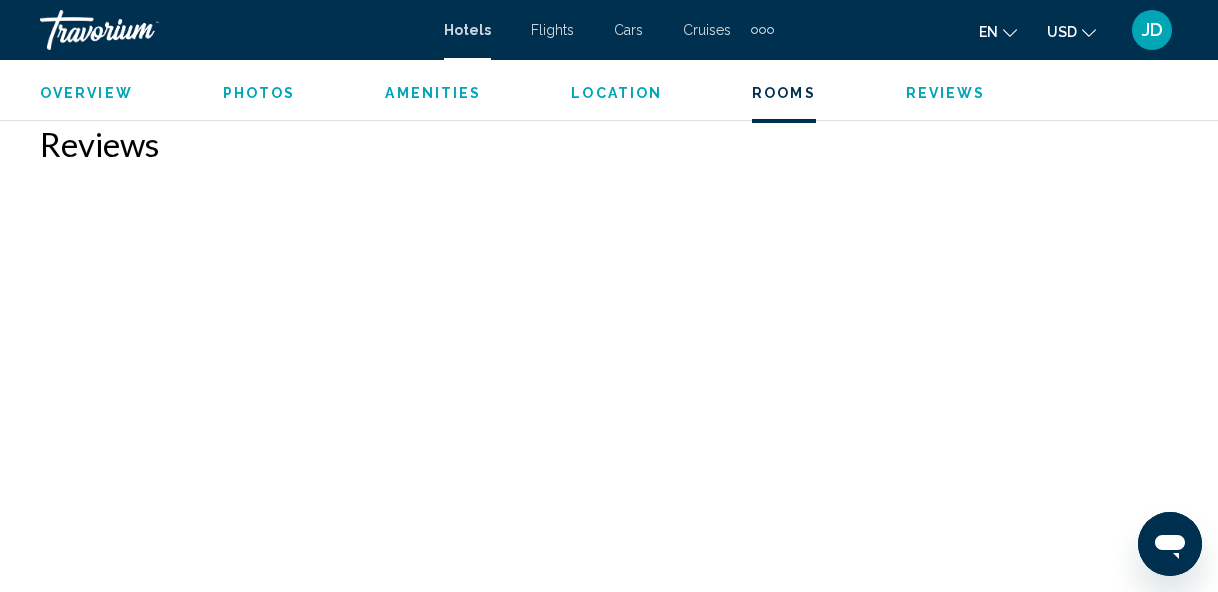 scroll, scrollTop: 4539, scrollLeft: 0, axis: vertical 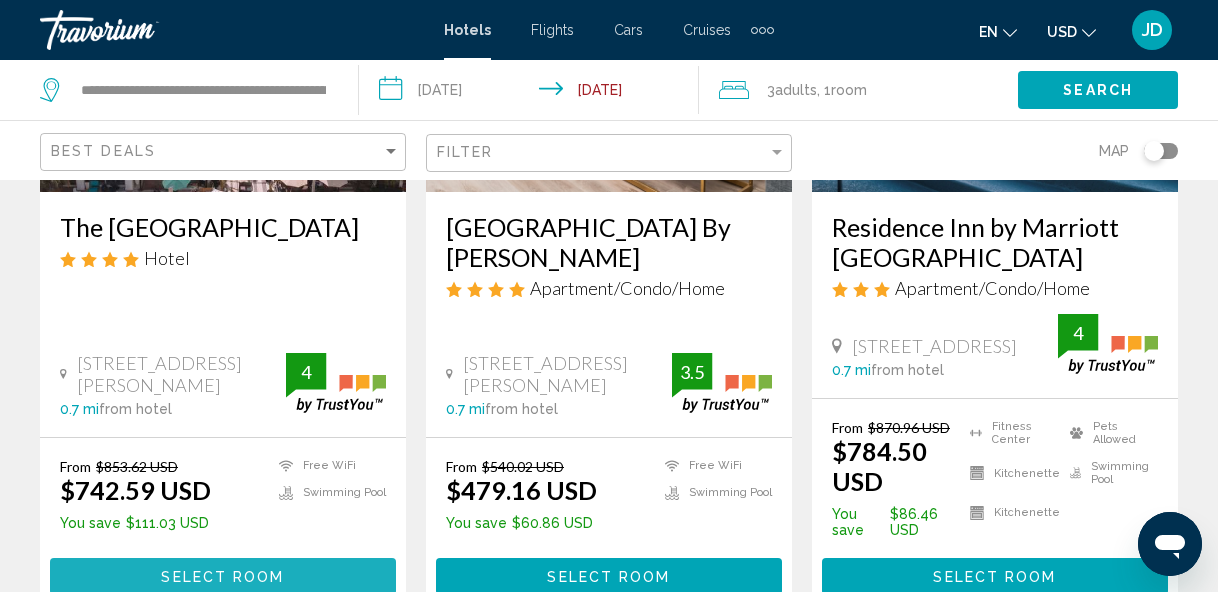 click on "Select Room" at bounding box center [222, 577] 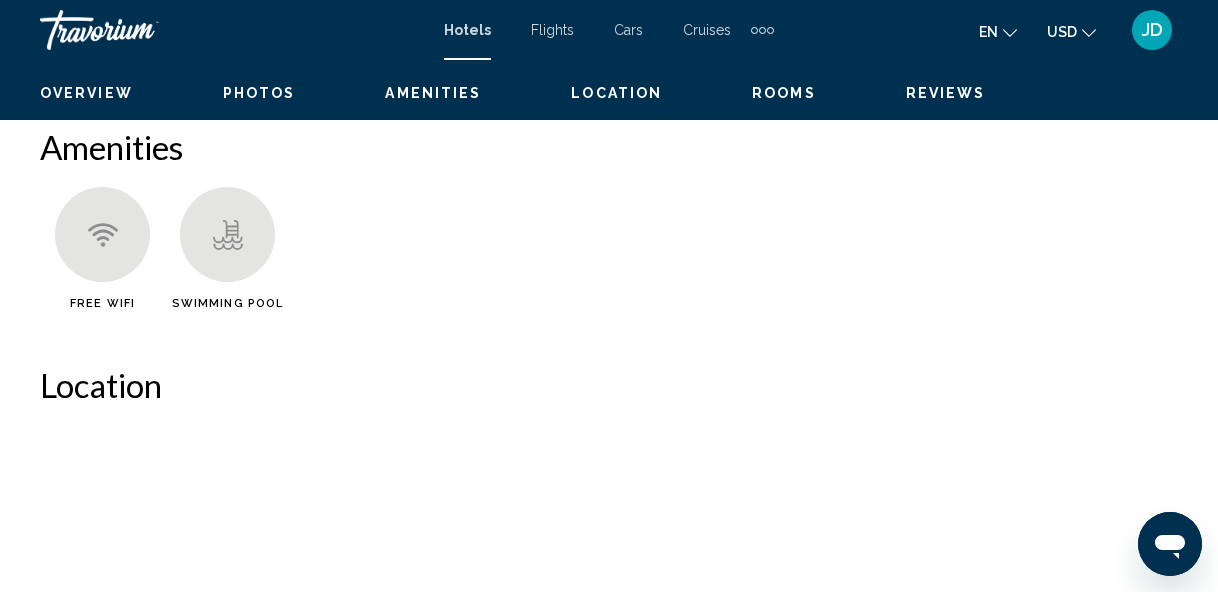 scroll, scrollTop: 239, scrollLeft: 0, axis: vertical 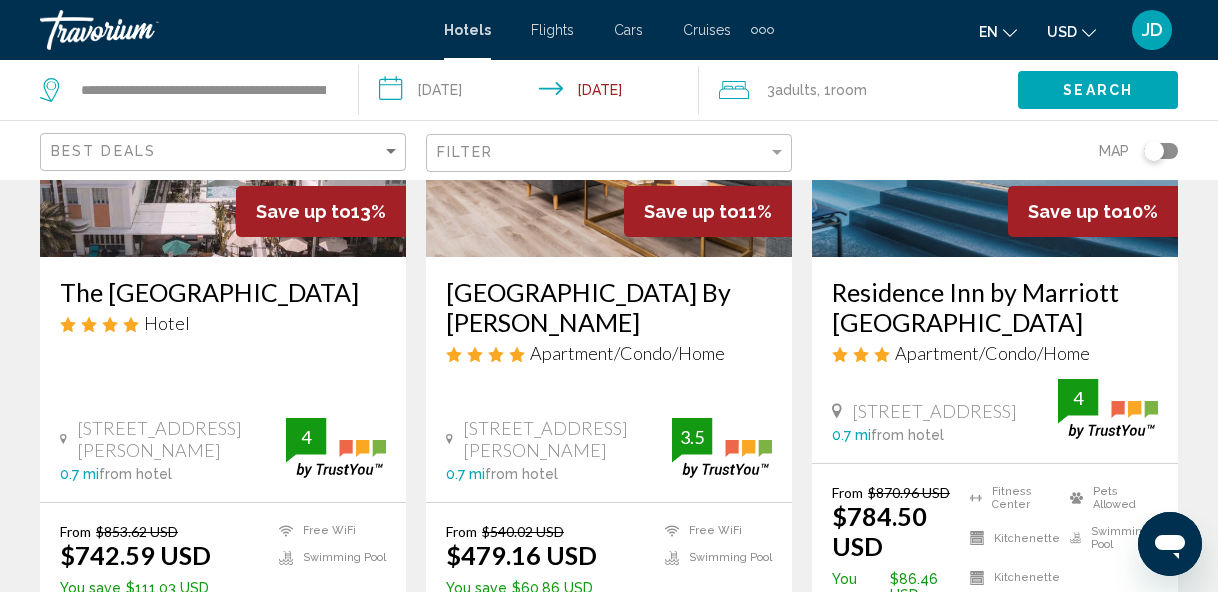 click on "[GEOGRAPHIC_DATA] By [PERSON_NAME]" at bounding box center (609, 307) 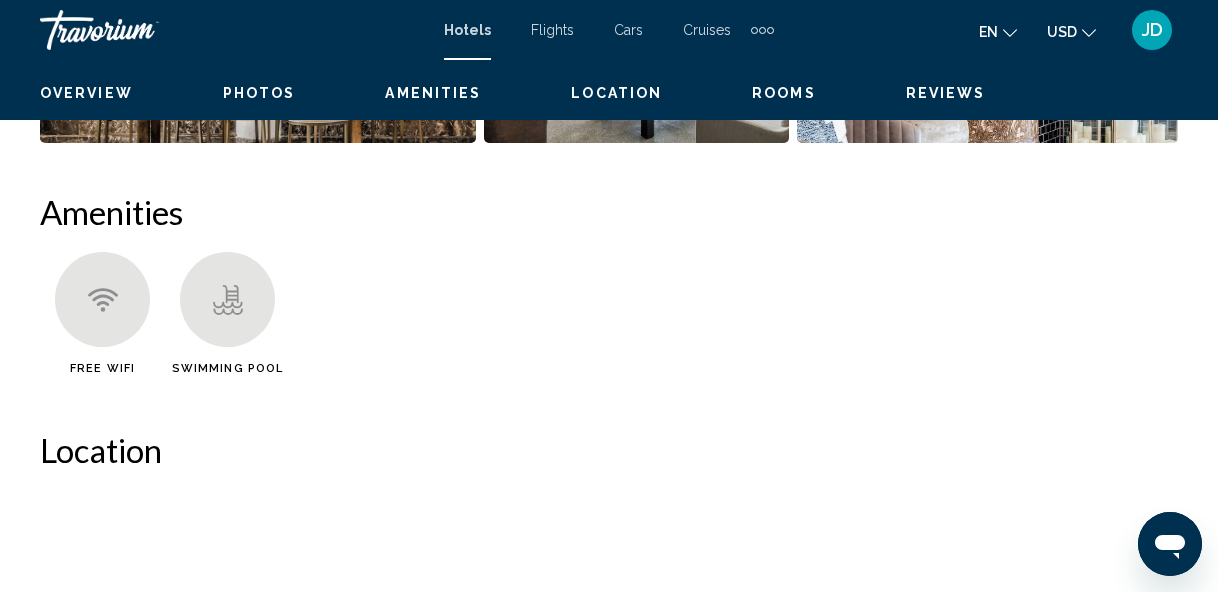 scroll, scrollTop: 239, scrollLeft: 0, axis: vertical 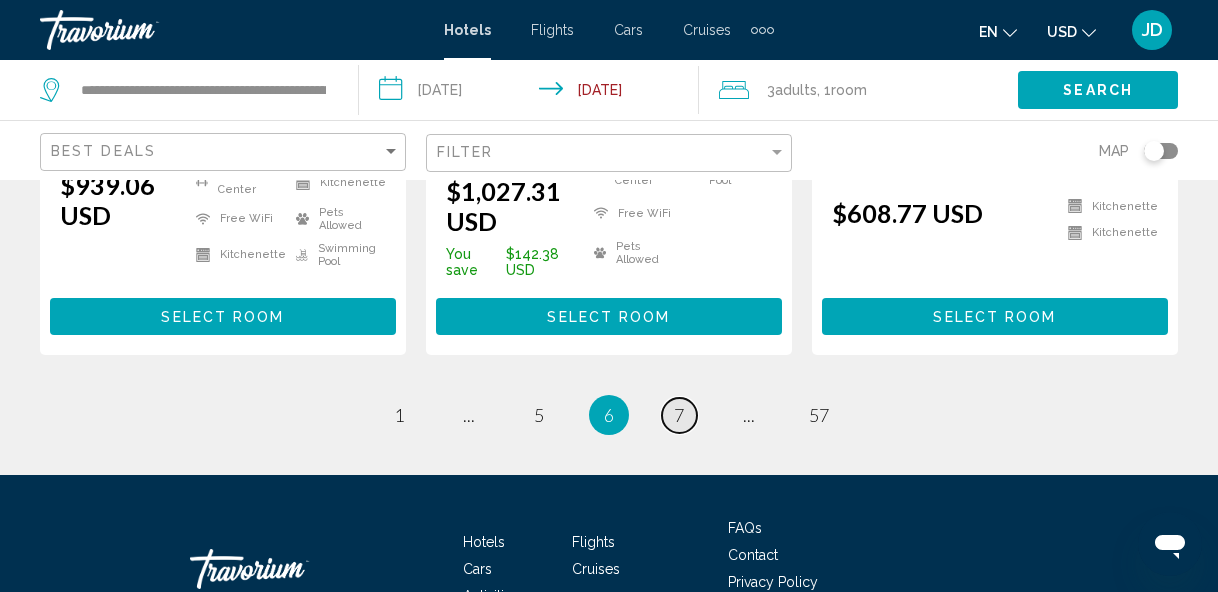 click on "7" at bounding box center (679, 415) 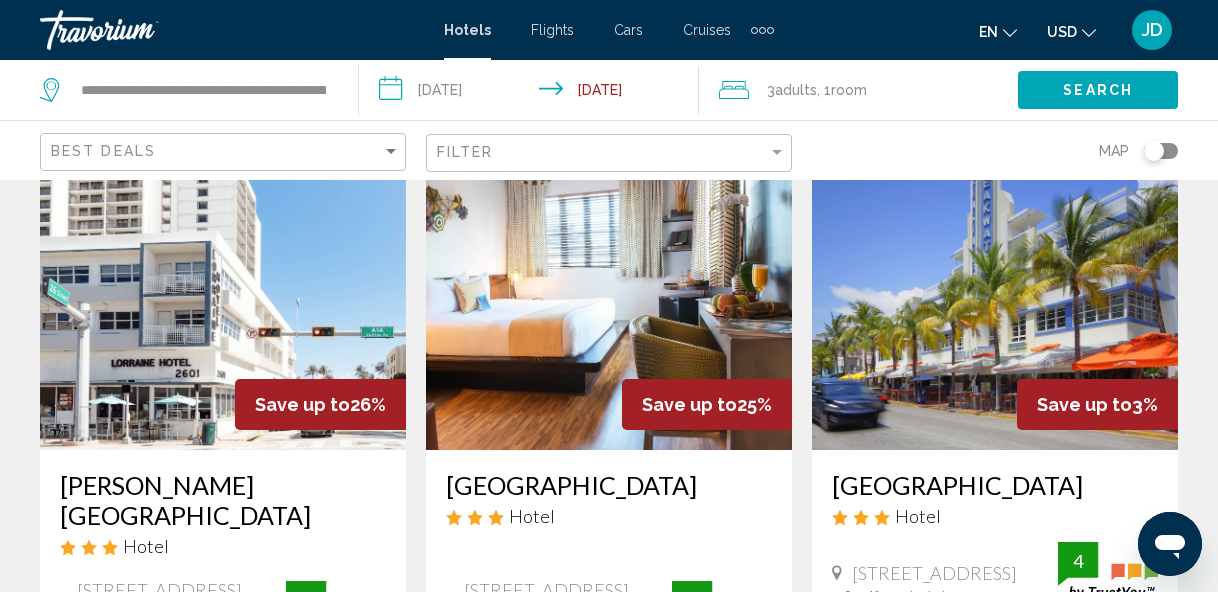 scroll, scrollTop: 0, scrollLeft: 0, axis: both 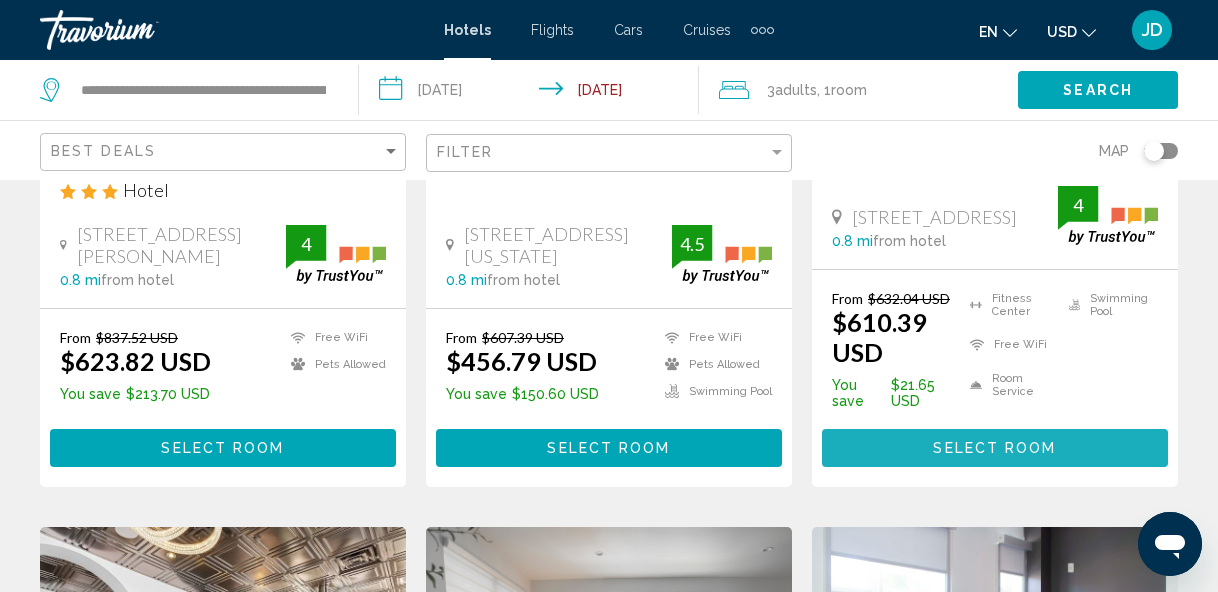 click on "Select Room" at bounding box center (994, 449) 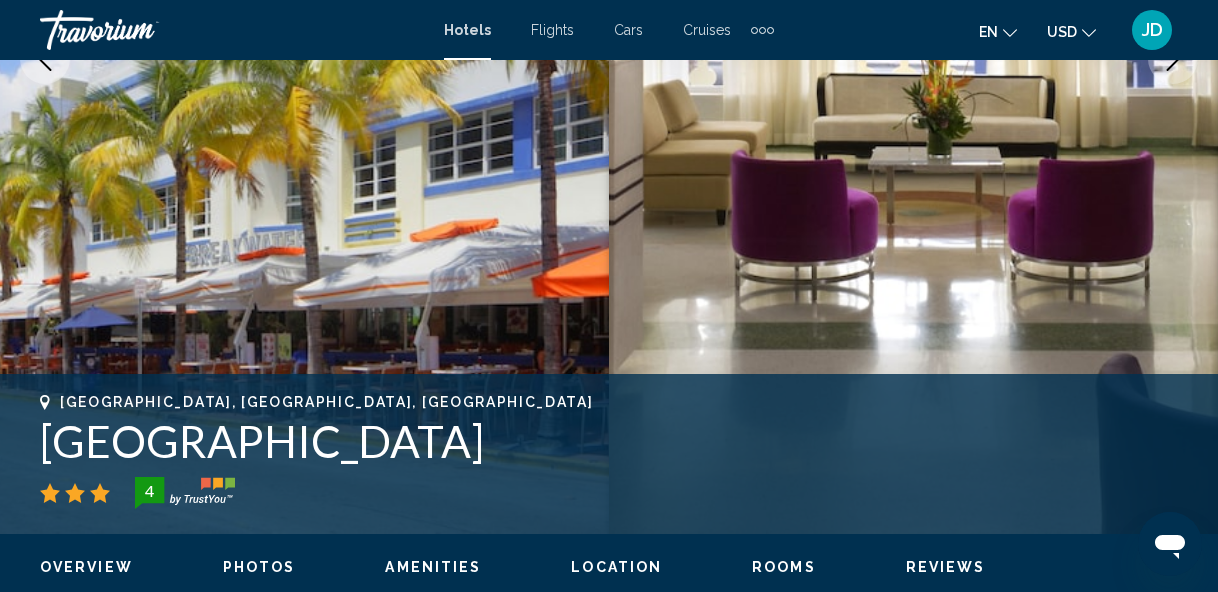 scroll, scrollTop: 239, scrollLeft: 0, axis: vertical 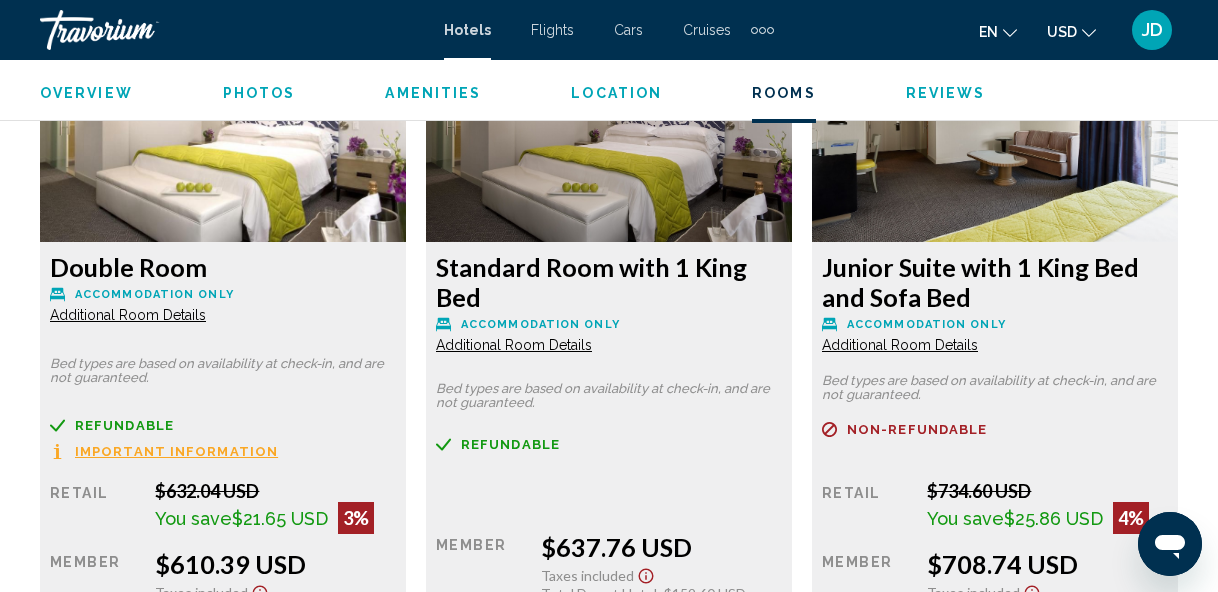 drag, startPoint x: 121, startPoint y: 320, endPoint x: 95, endPoint y: 316, distance: 26.305893 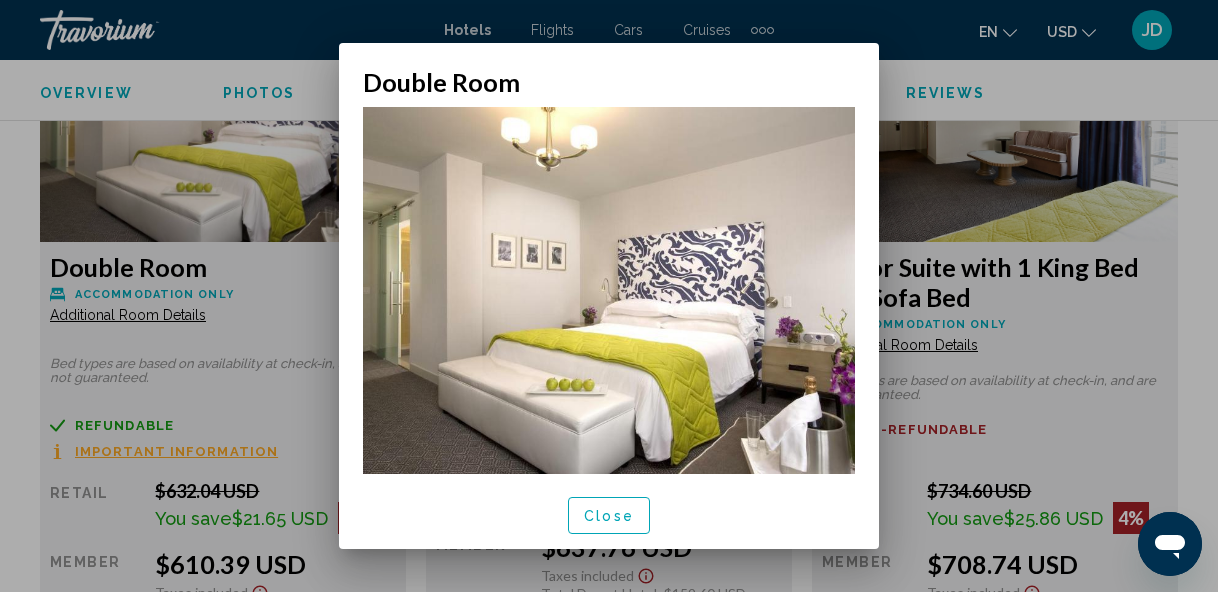 scroll, scrollTop: 0, scrollLeft: 0, axis: both 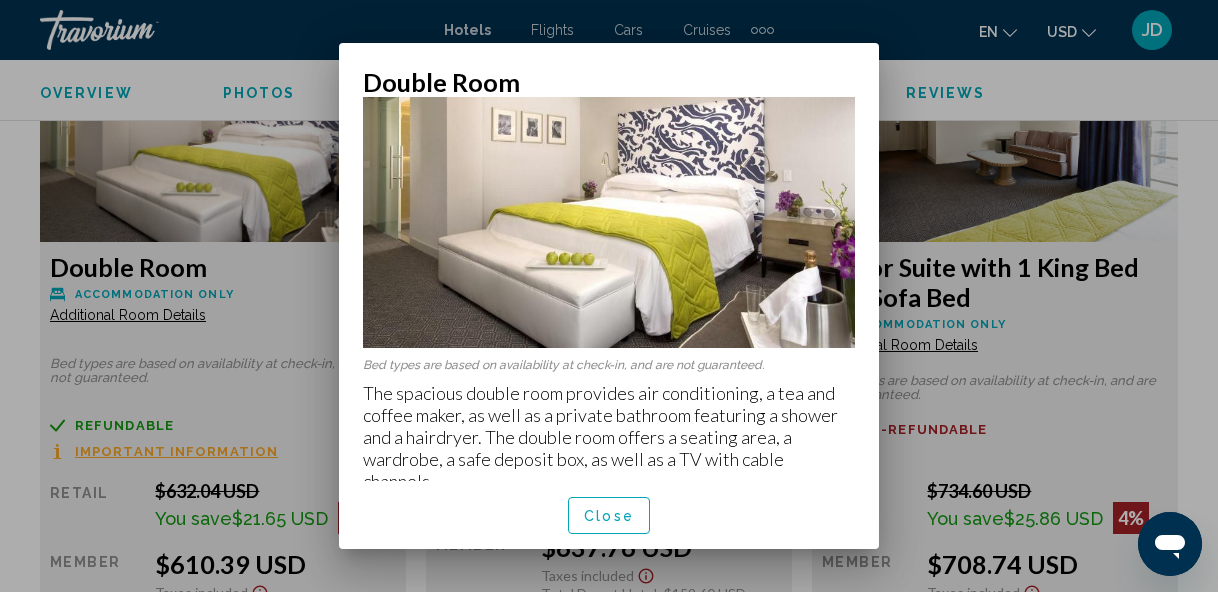 click on "Close" at bounding box center [609, 516] 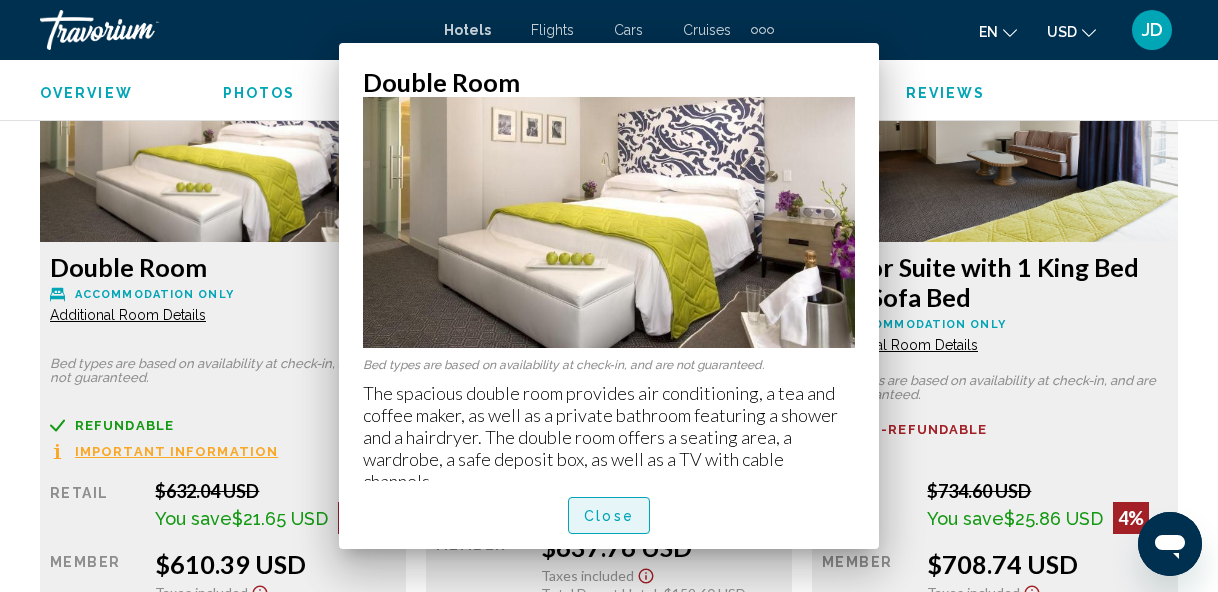 scroll, scrollTop: 3171, scrollLeft: 0, axis: vertical 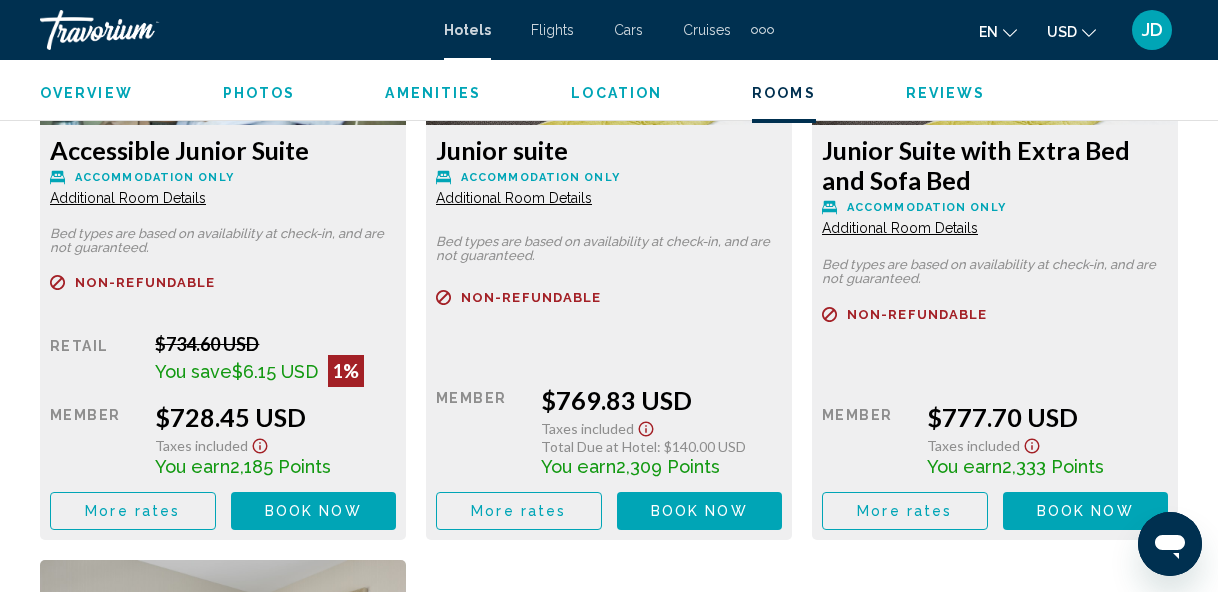 click on "Additional Room Details" at bounding box center (128, -516) 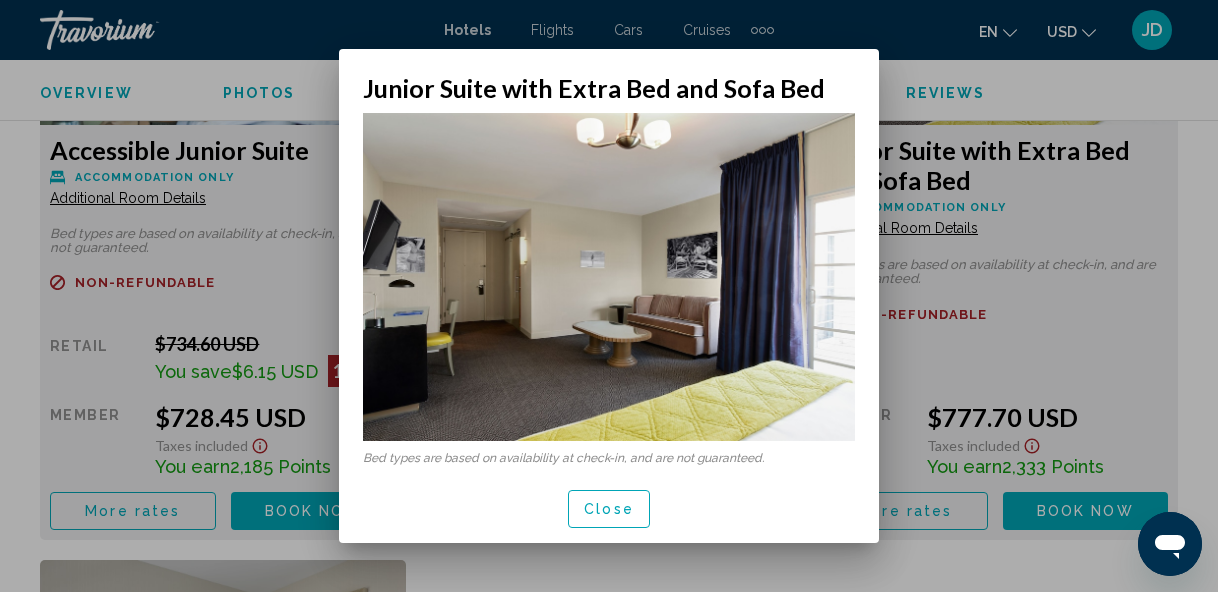 scroll, scrollTop: 0, scrollLeft: 0, axis: both 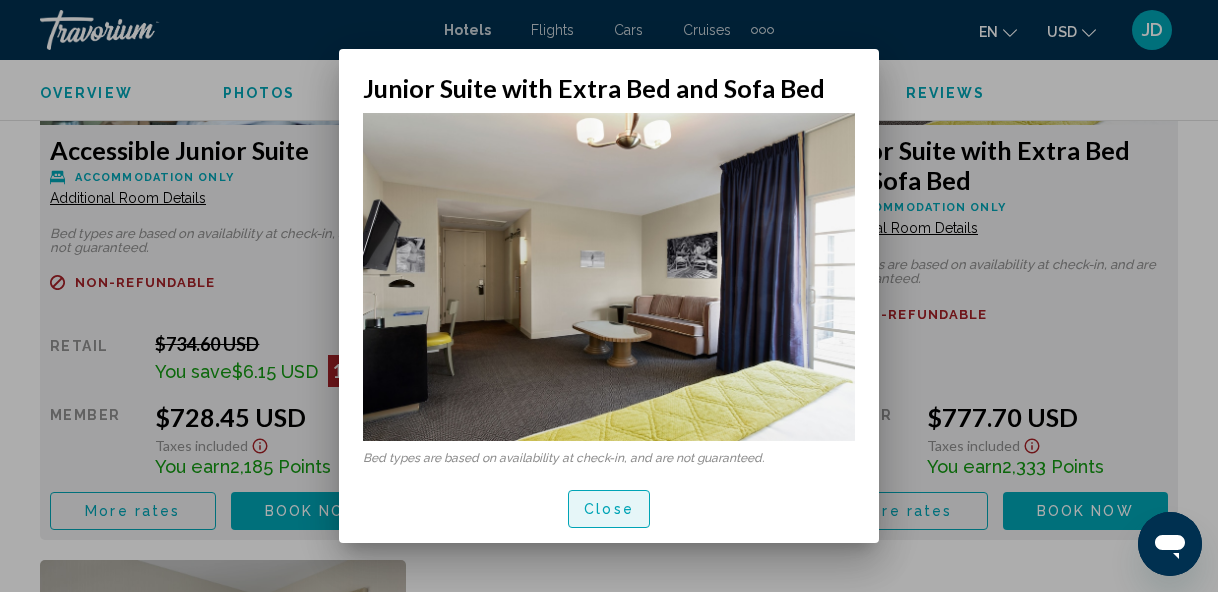 click on "Close" at bounding box center [609, 508] 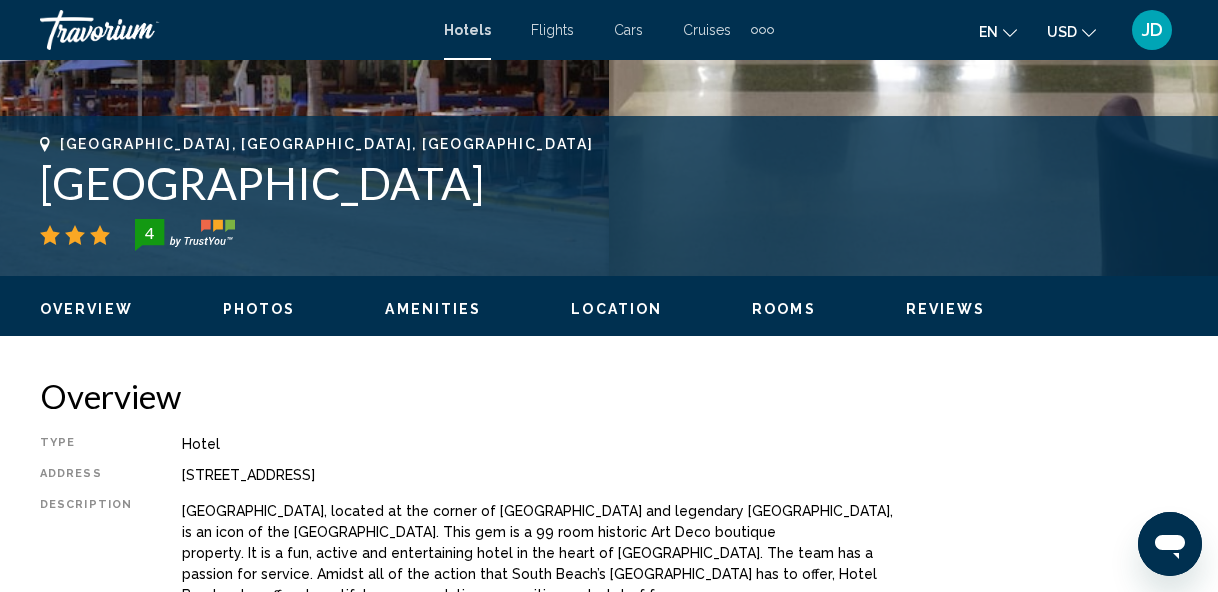scroll, scrollTop: 746, scrollLeft: 0, axis: vertical 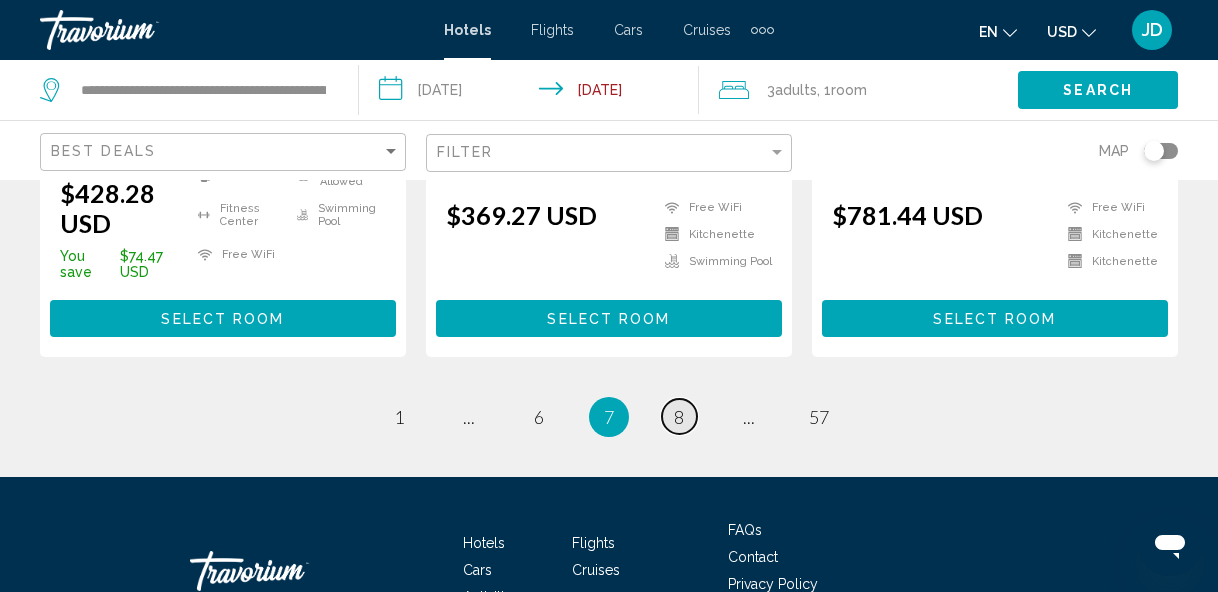 click on "page  8" at bounding box center [679, 416] 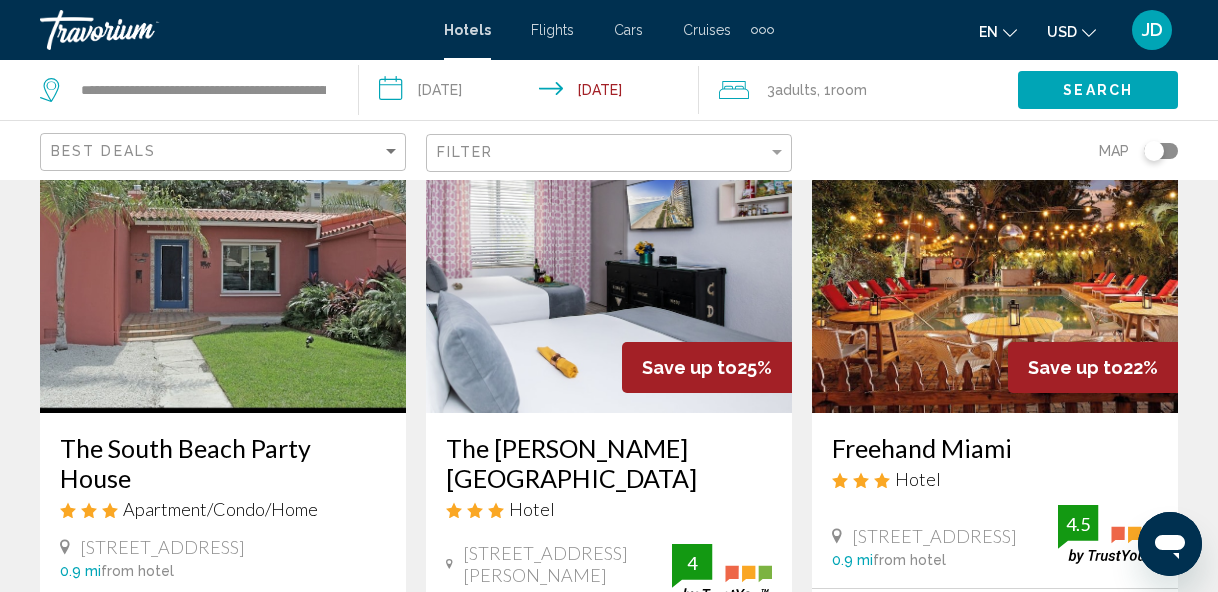 scroll, scrollTop: 0, scrollLeft: 0, axis: both 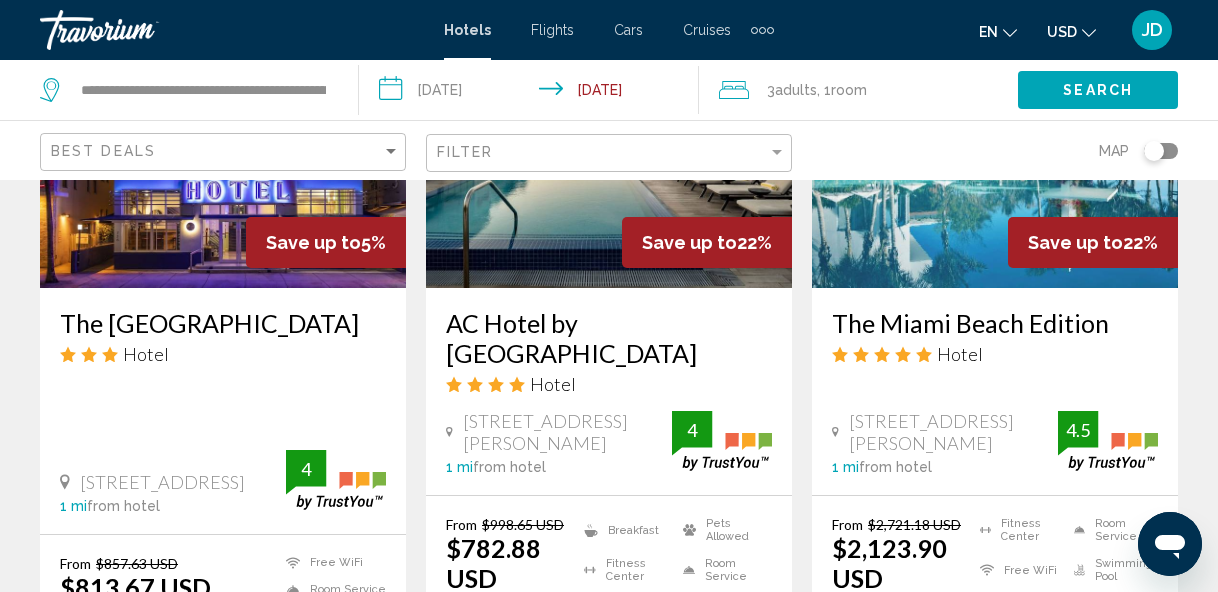 click on "AC Hotel by [GEOGRAPHIC_DATA]" at bounding box center [609, 338] 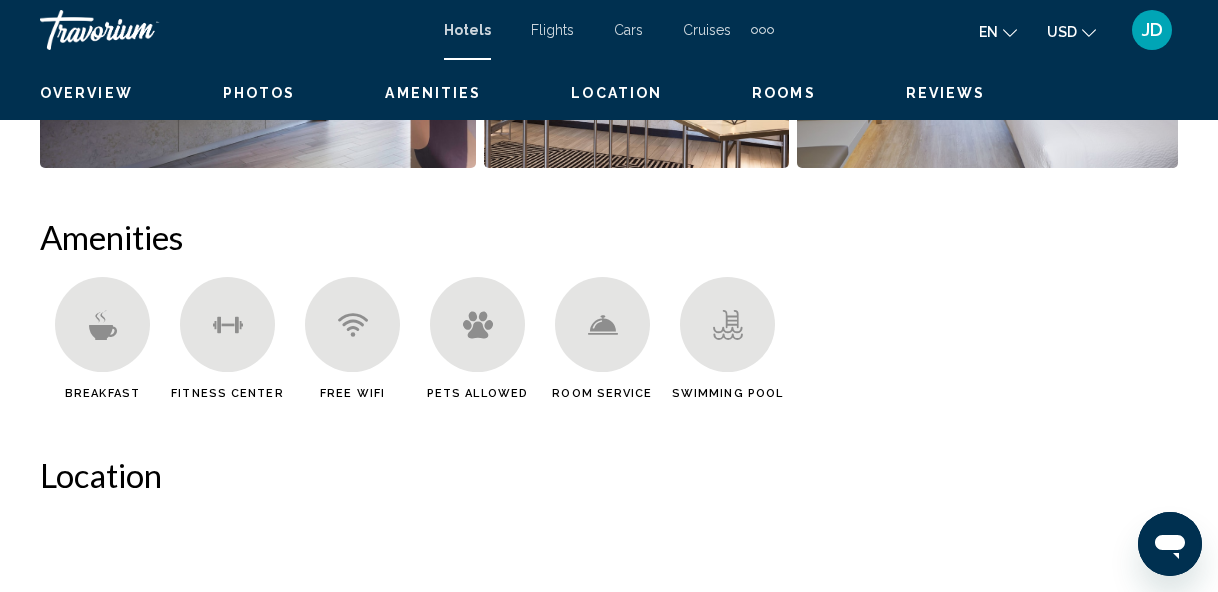 scroll, scrollTop: 239, scrollLeft: 0, axis: vertical 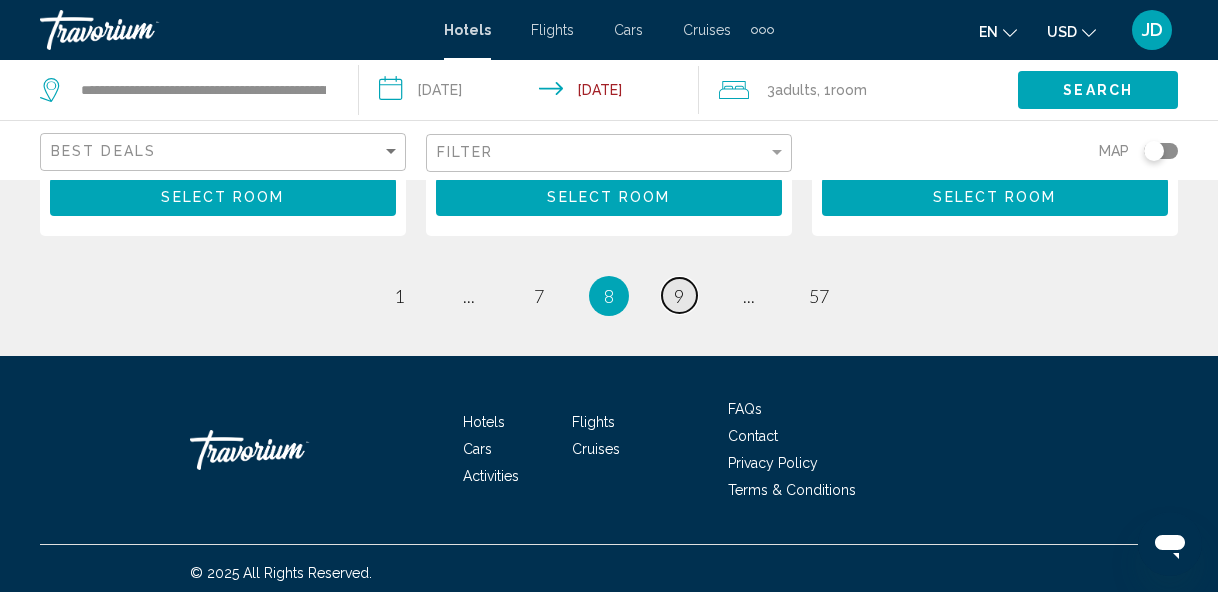 click on "9" at bounding box center (679, 296) 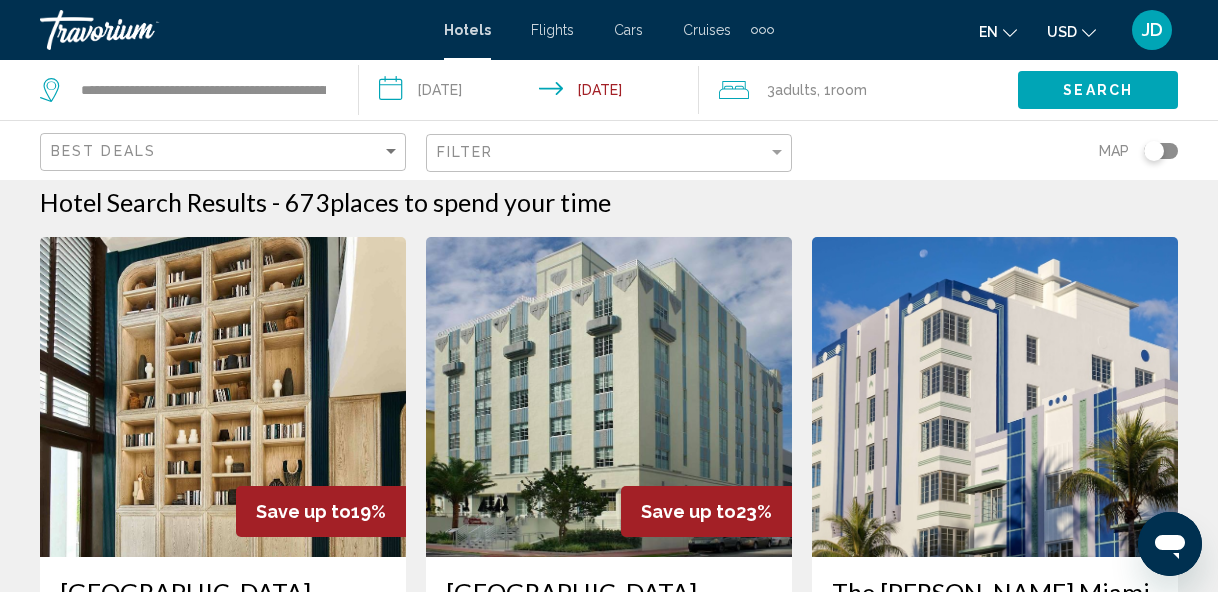 scroll, scrollTop: 0, scrollLeft: 0, axis: both 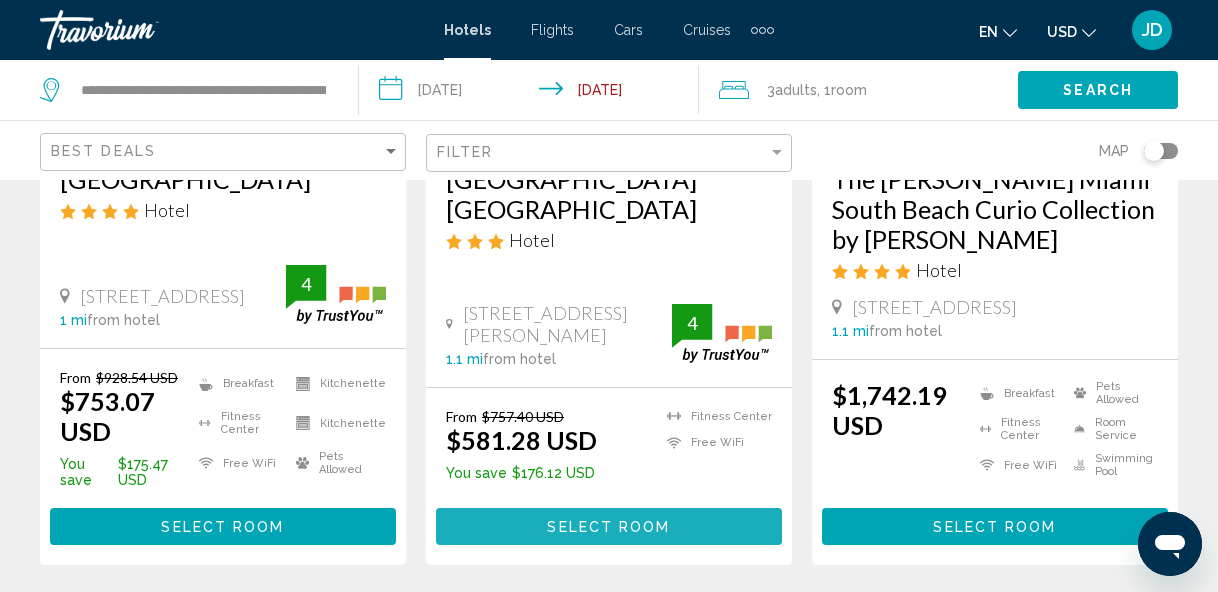 click on "Select Room" at bounding box center [608, 527] 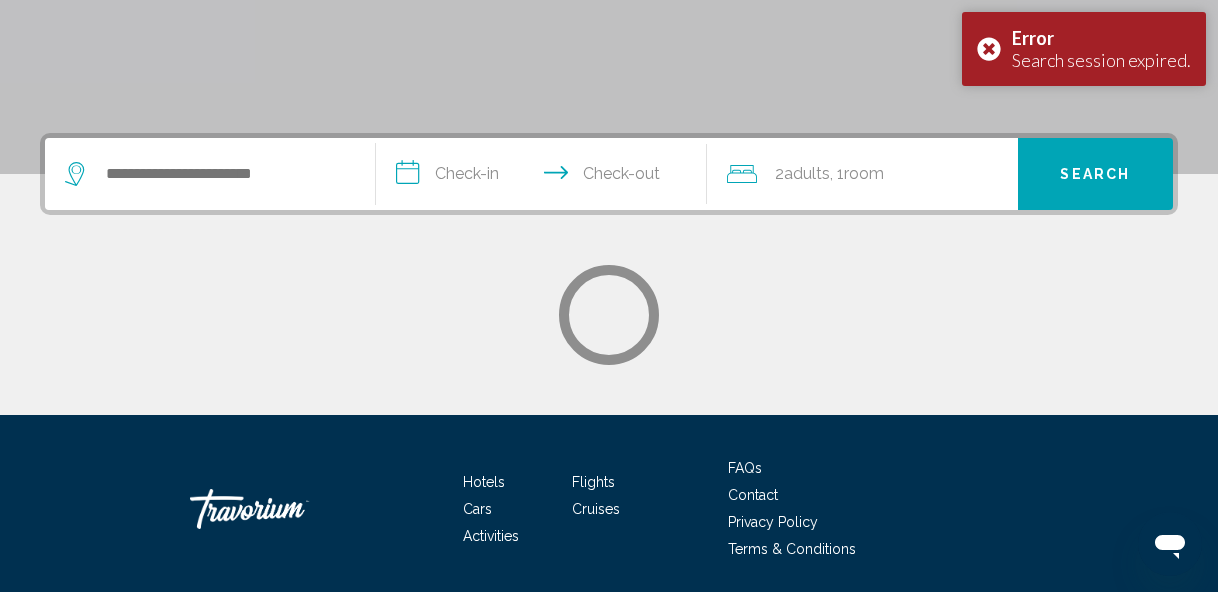 scroll, scrollTop: 0, scrollLeft: 0, axis: both 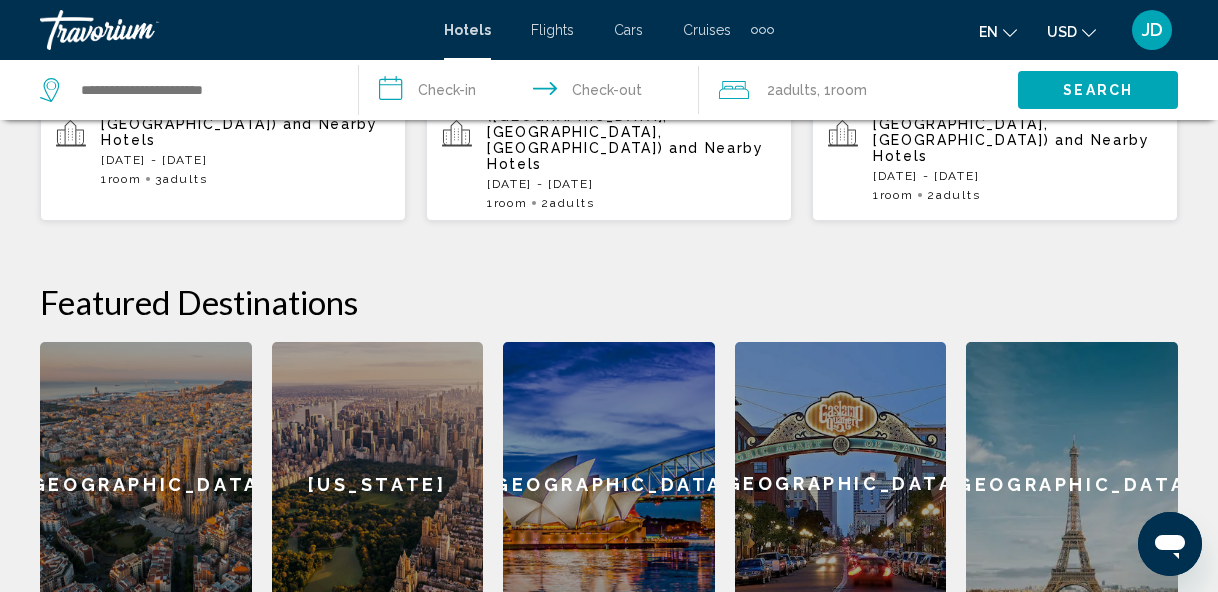 click on "Cars" at bounding box center [628, 30] 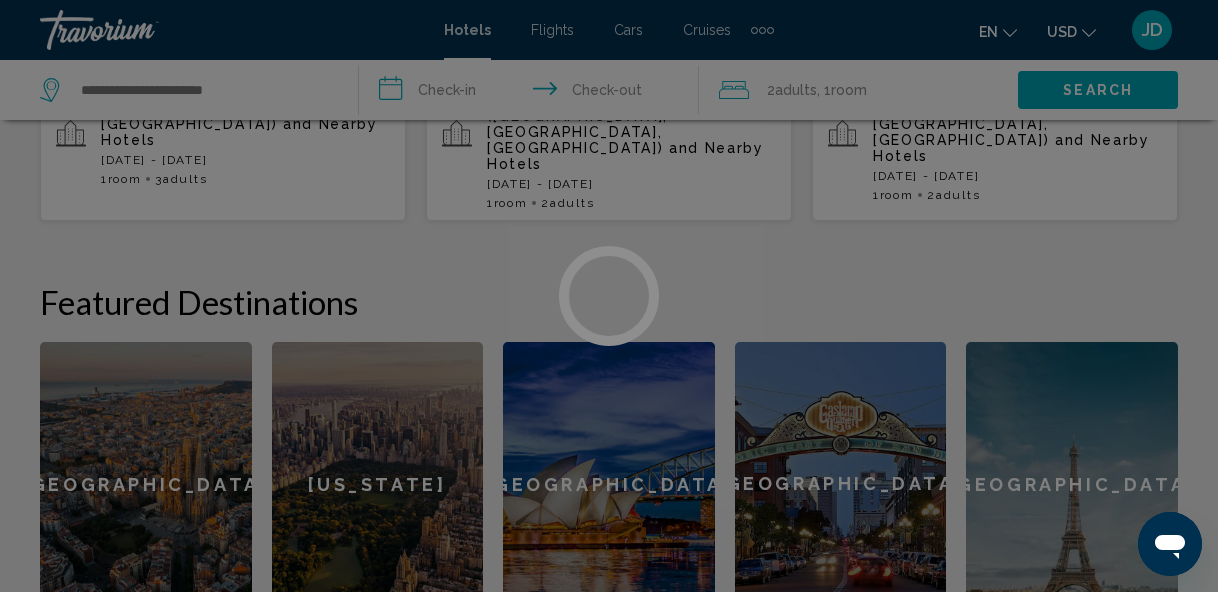 scroll, scrollTop: 0, scrollLeft: 0, axis: both 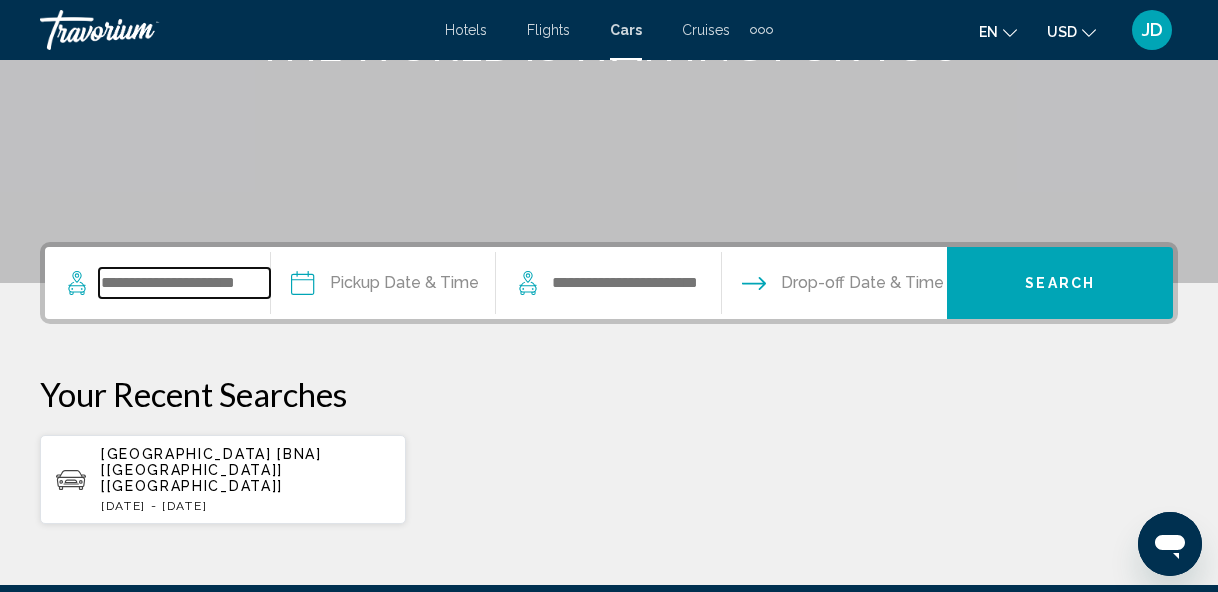 click at bounding box center (184, 283) 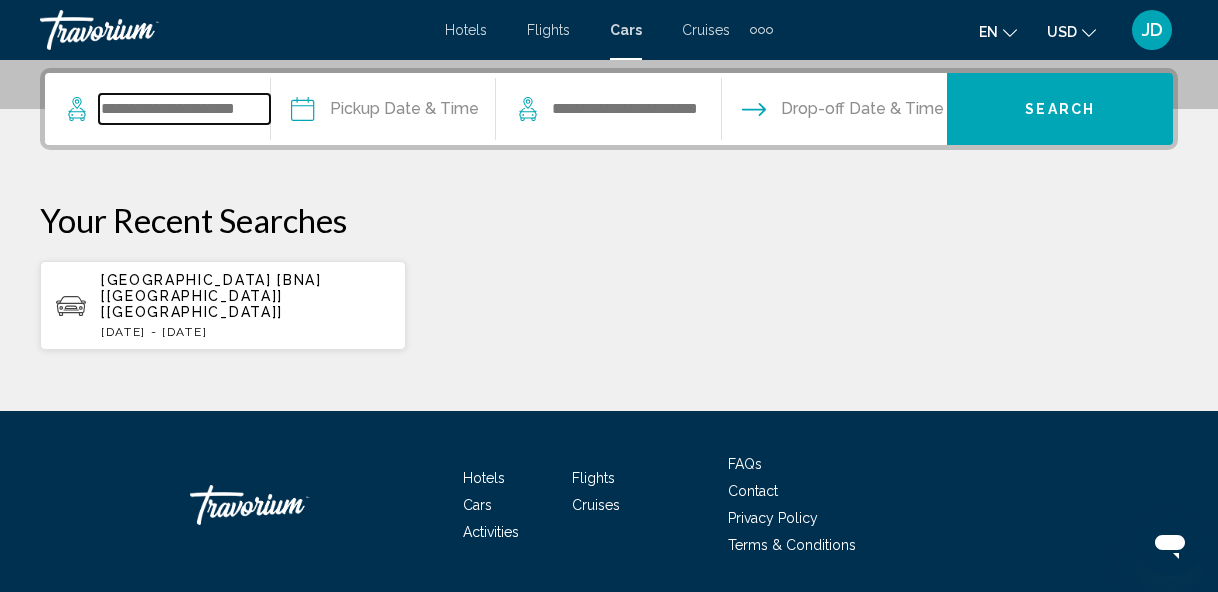 scroll, scrollTop: 494, scrollLeft: 0, axis: vertical 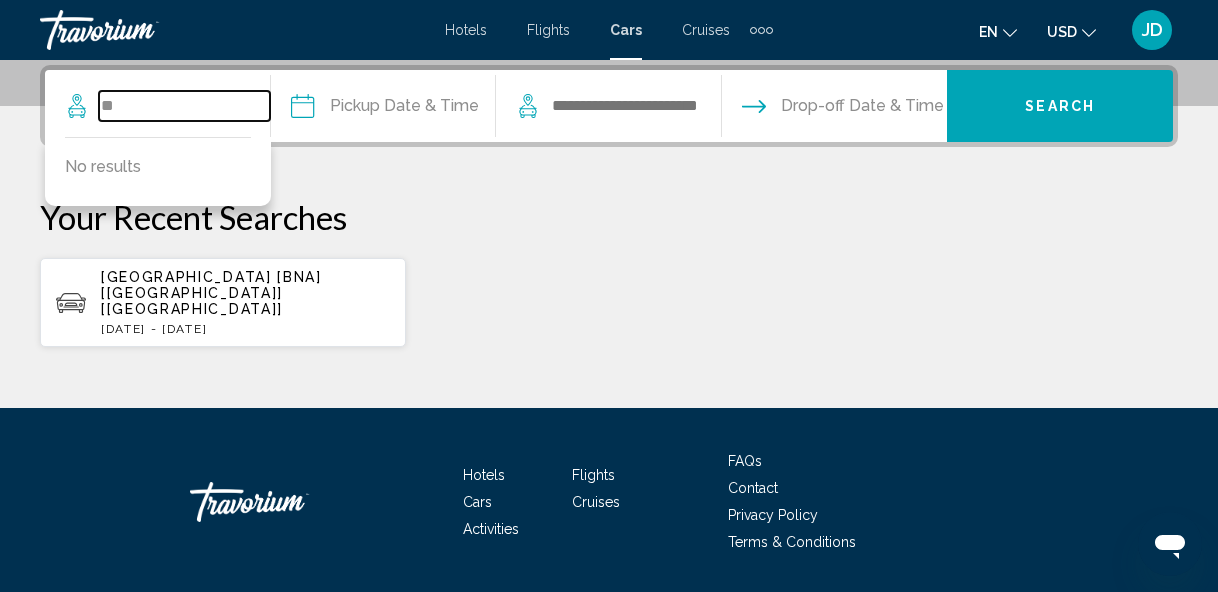 type on "*" 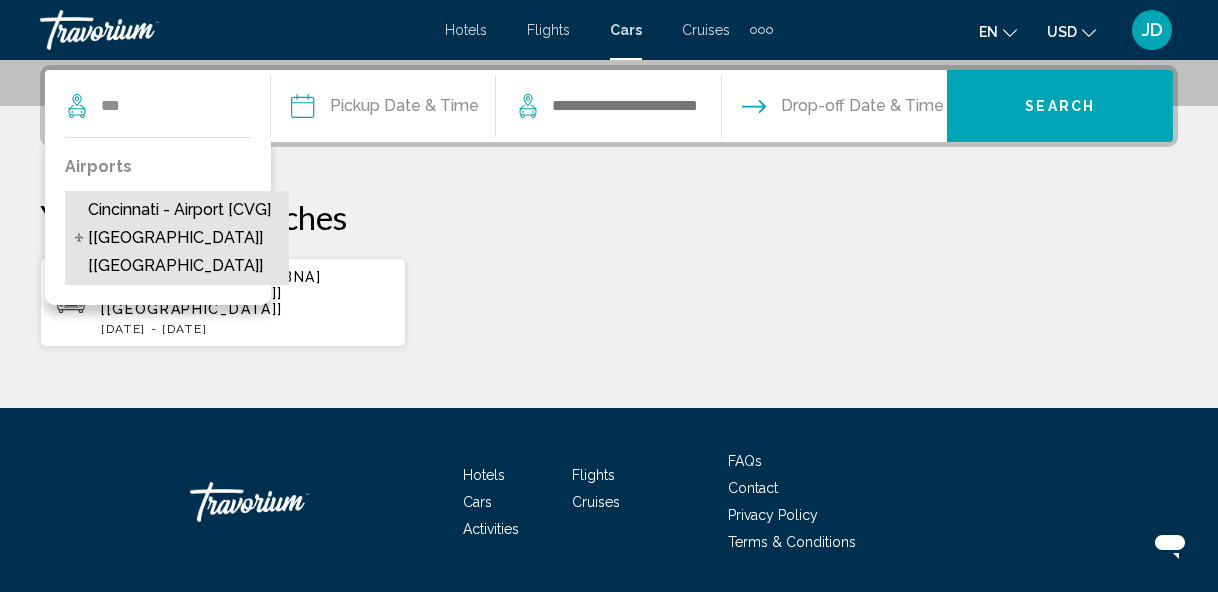click on "Cincinnati - Airport [CVG] [[GEOGRAPHIC_DATA]] [[GEOGRAPHIC_DATA]]" at bounding box center (183, 238) 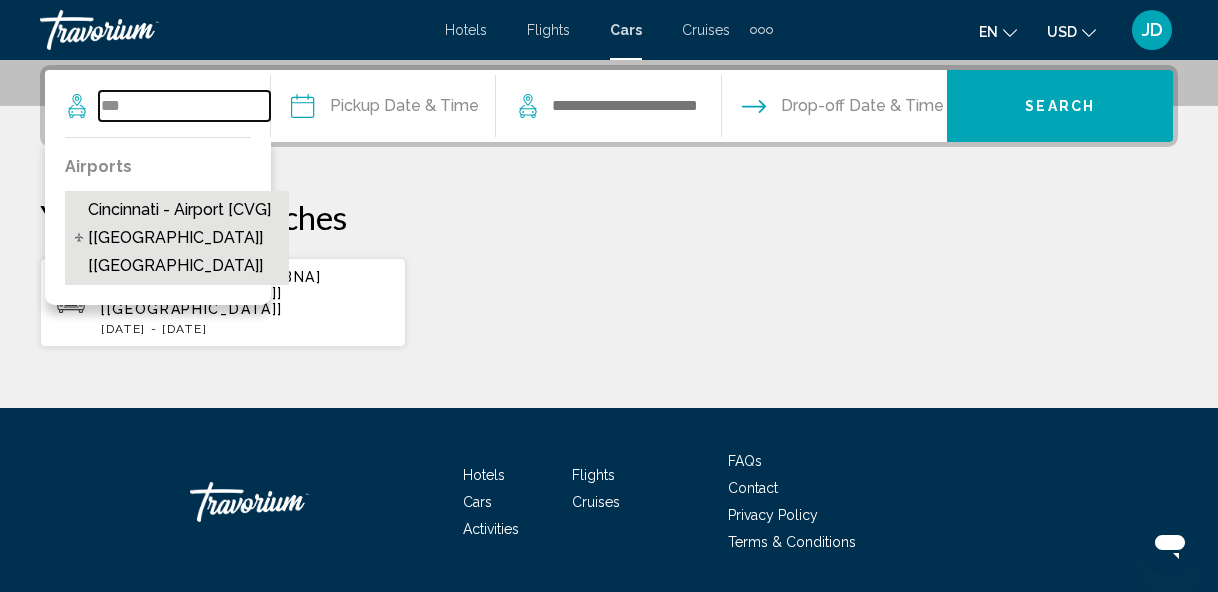 type on "**********" 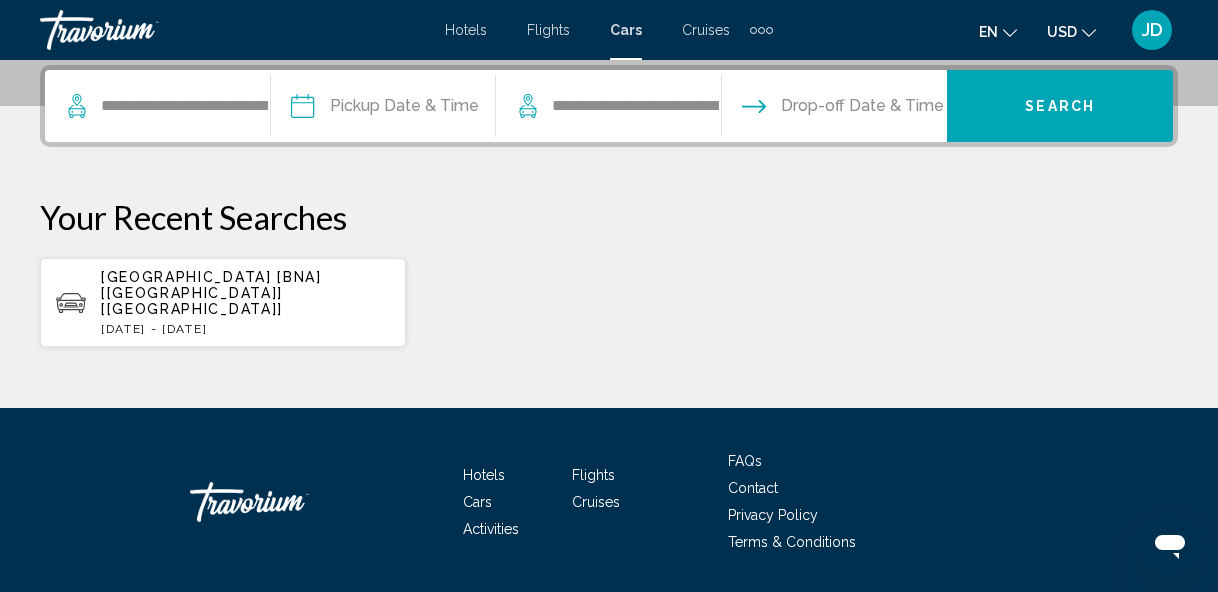 click at bounding box center [383, 109] 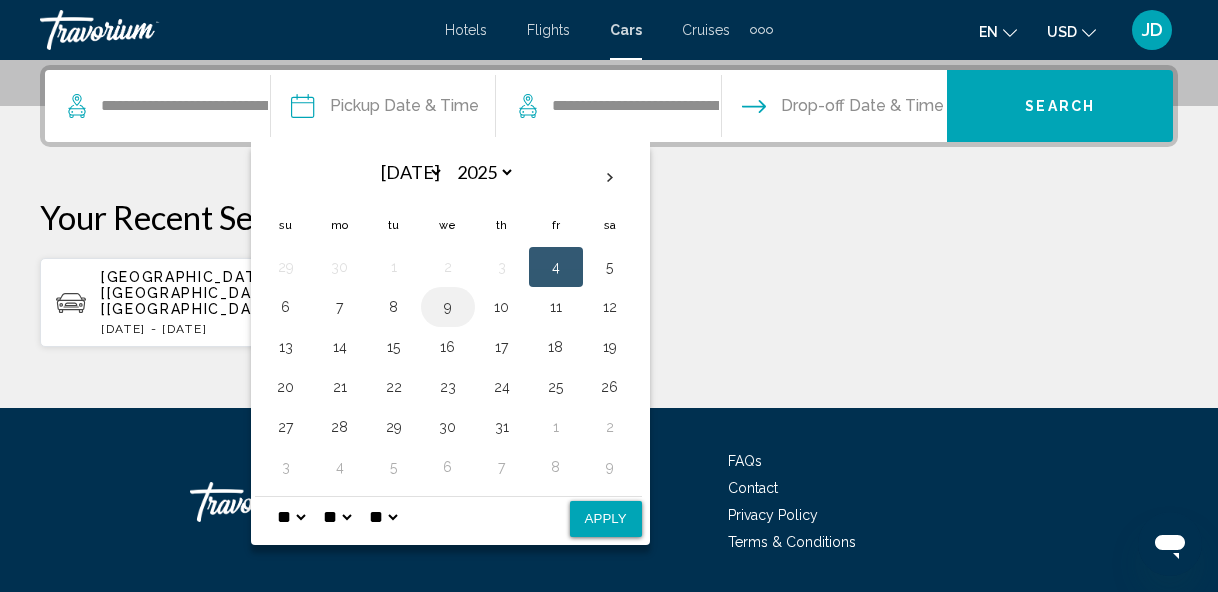 click on "9" at bounding box center [448, 307] 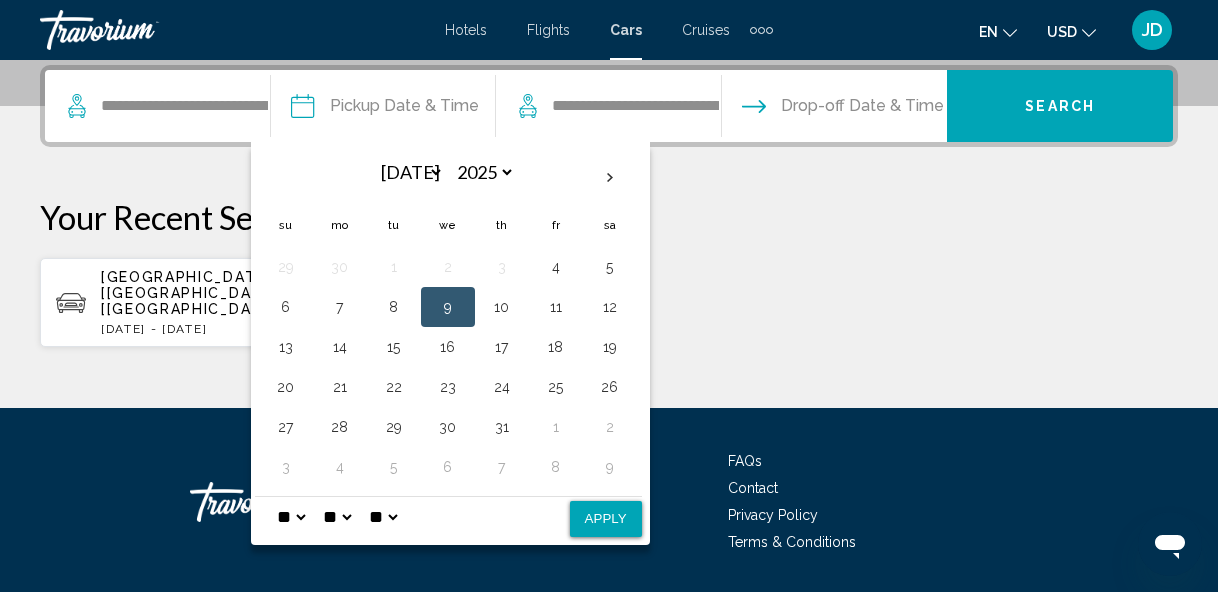 click at bounding box center (383, 109) 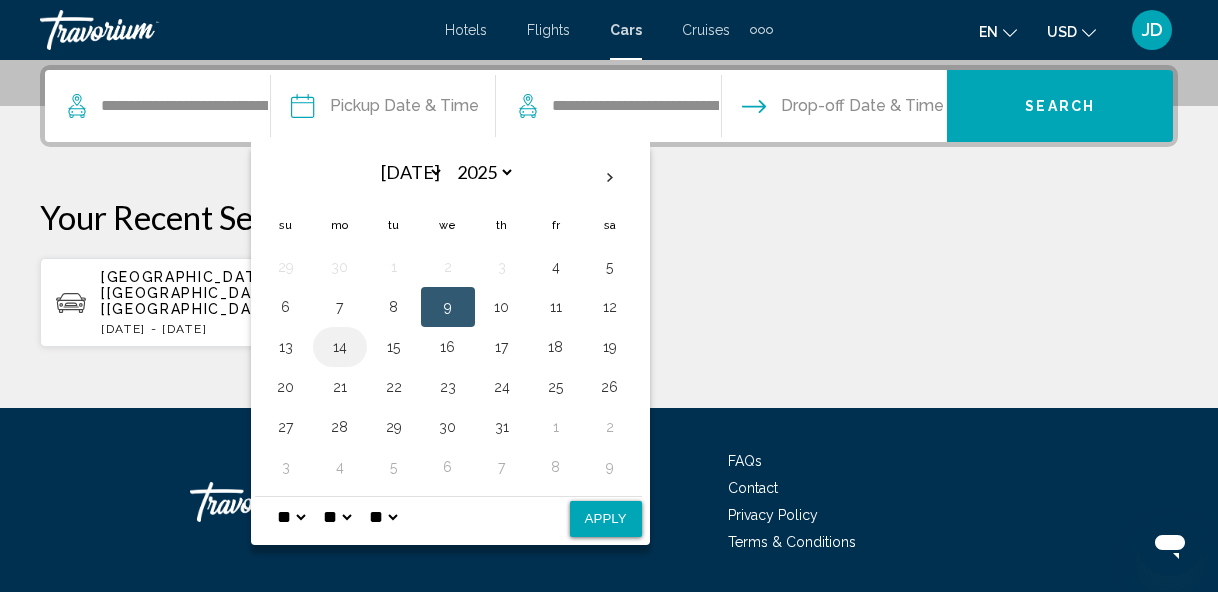click on "14" at bounding box center (340, 347) 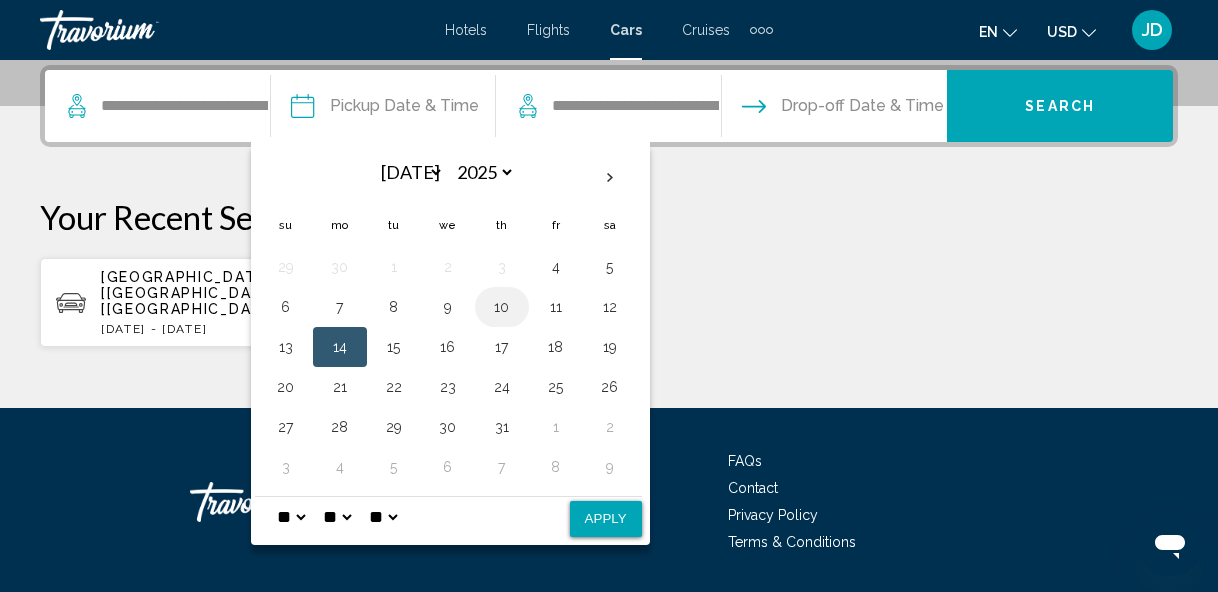 click on "10" at bounding box center [502, 307] 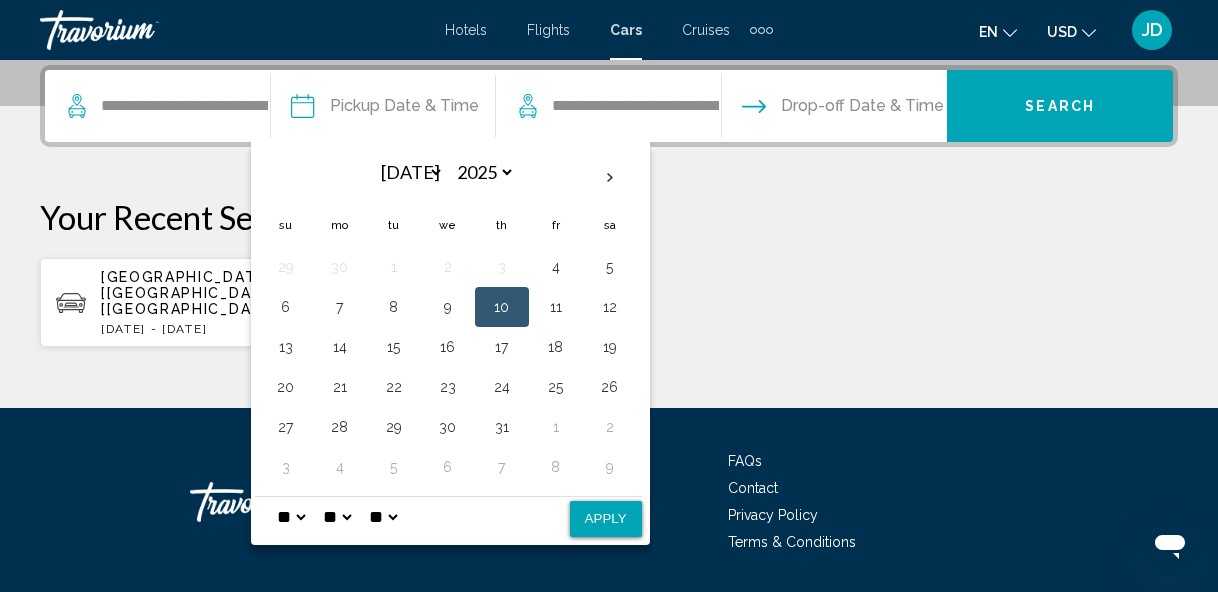 click on "Apply" at bounding box center (606, 519) 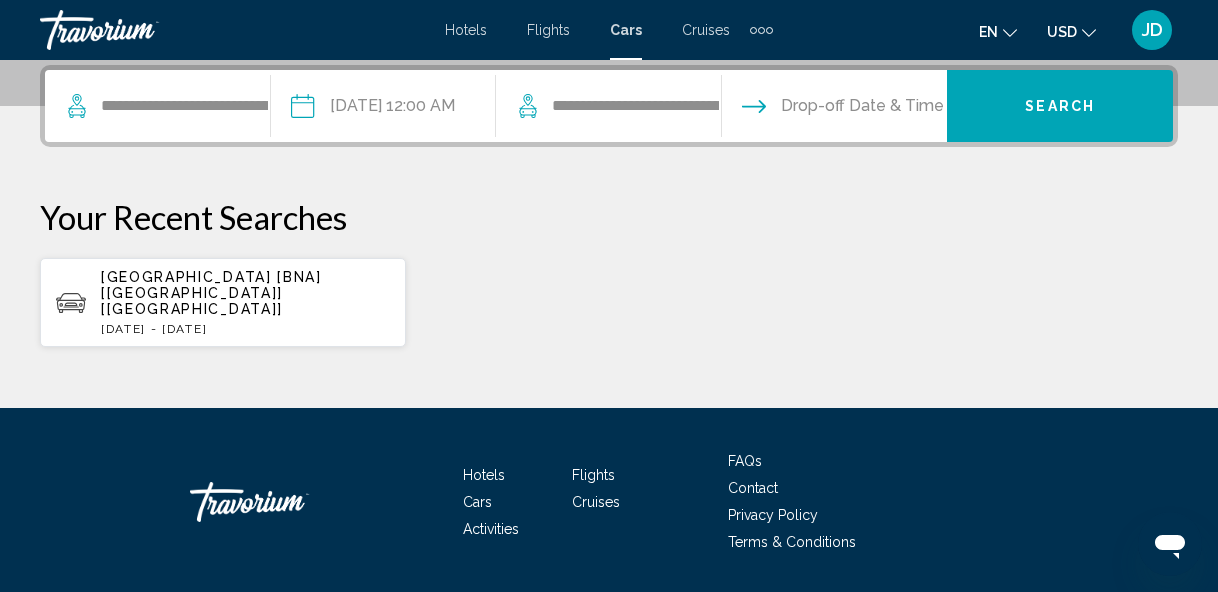 click at bounding box center (834, 109) 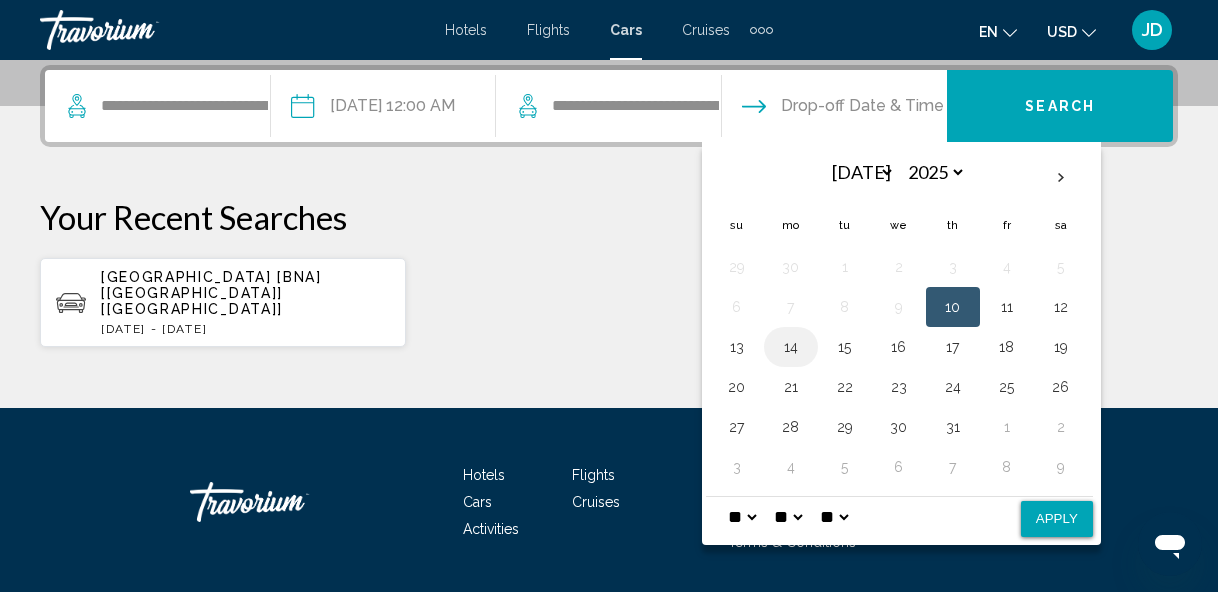 click on "14" at bounding box center [791, 347] 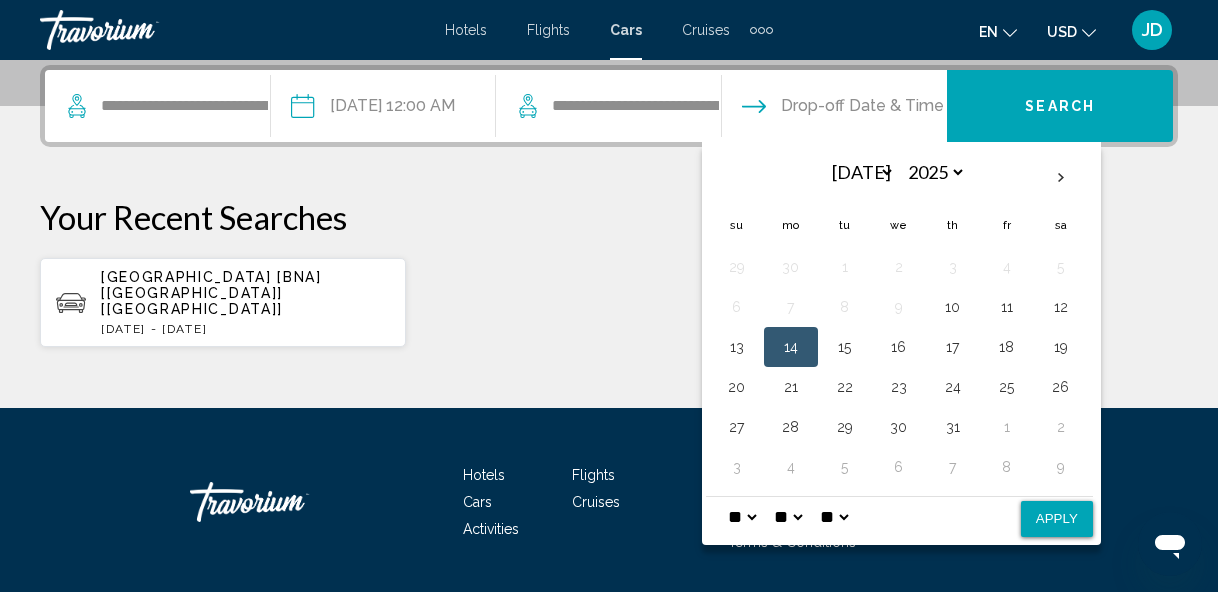 click on "Apply" at bounding box center [1057, 519] 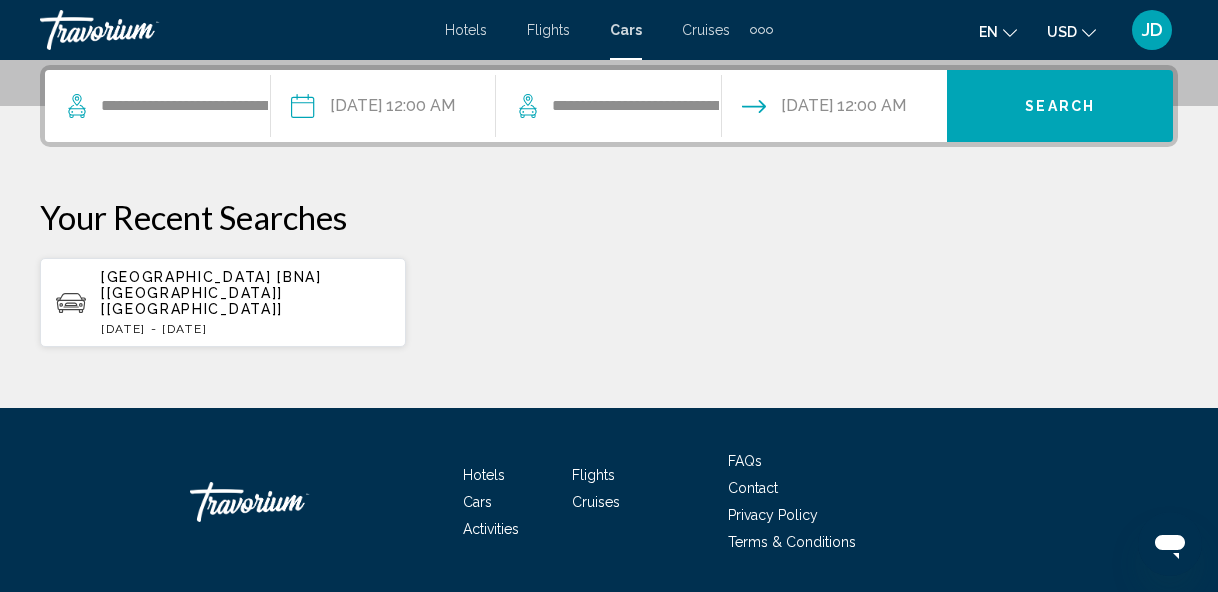 click on "Search" at bounding box center (1060, 107) 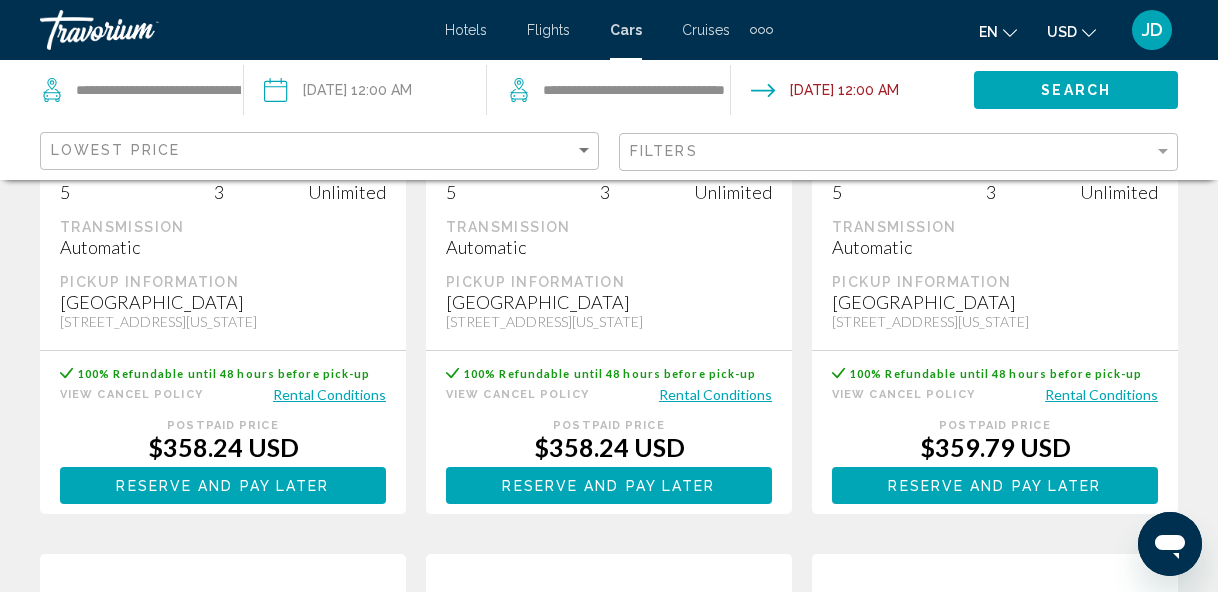 scroll, scrollTop: 0, scrollLeft: 0, axis: both 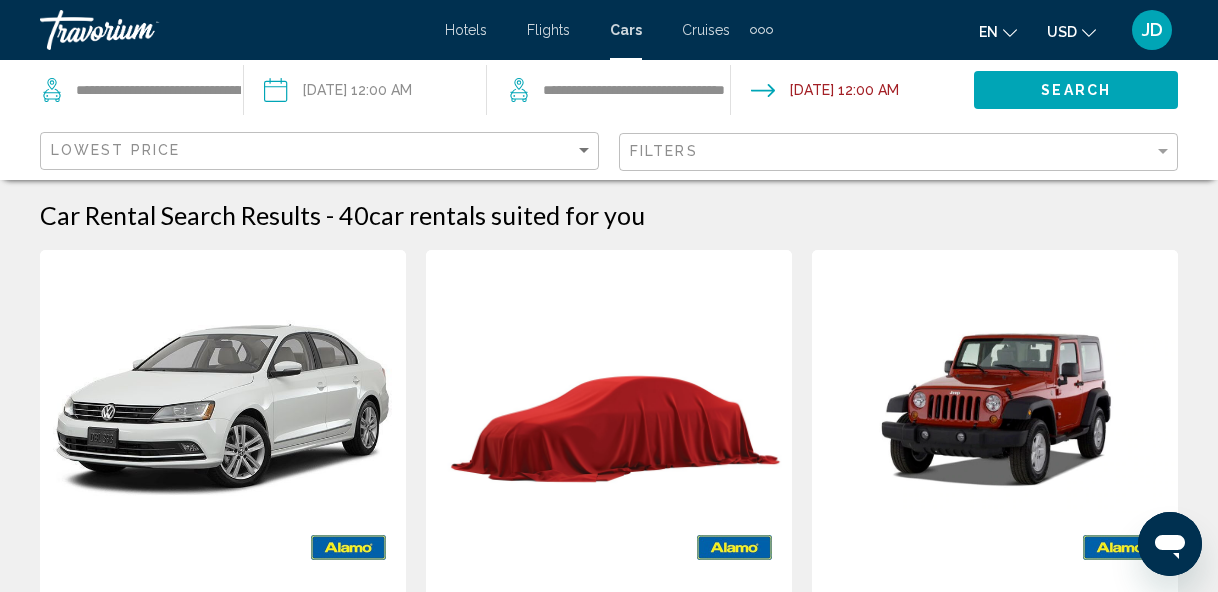 click at bounding box center (365, 93) 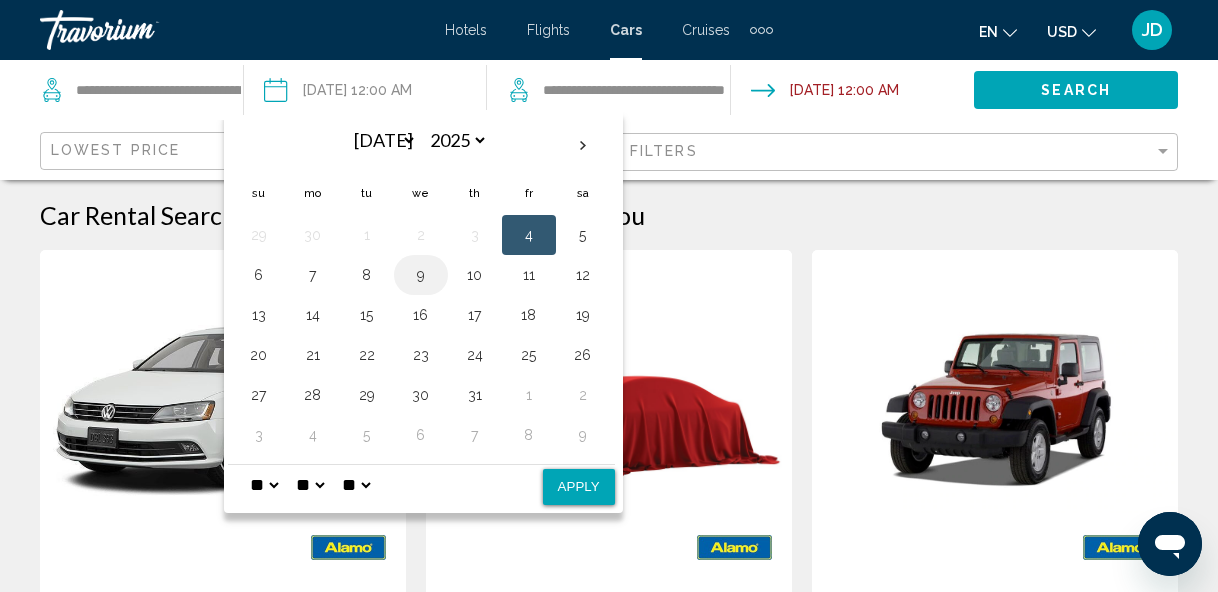 click on "9" at bounding box center (421, 275) 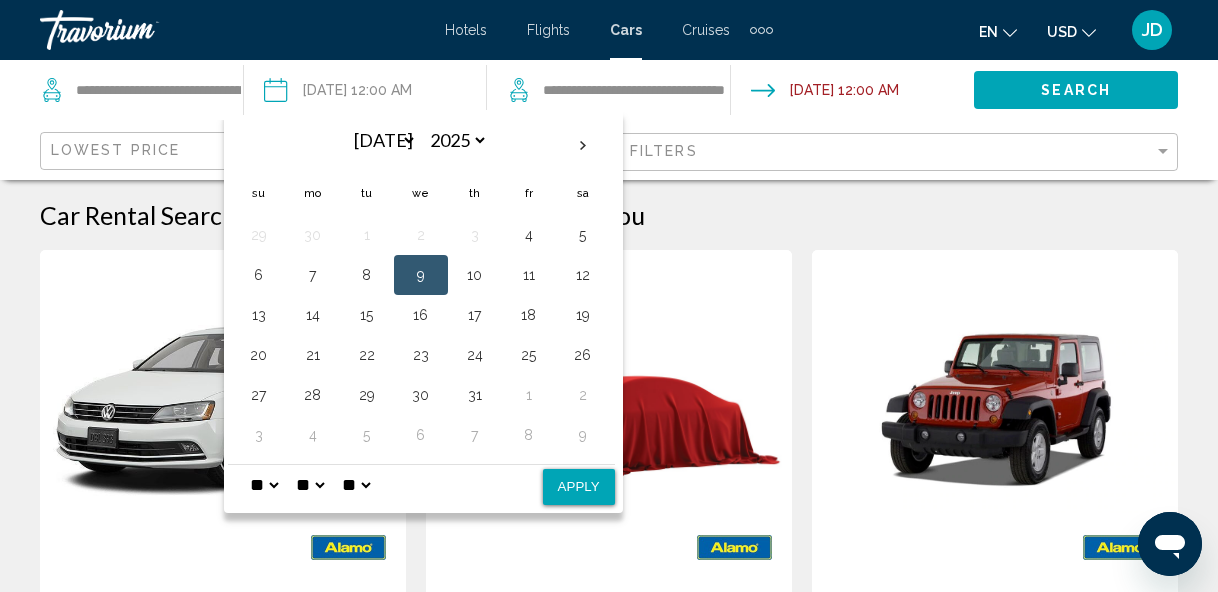 click on "Apply" at bounding box center (579, 487) 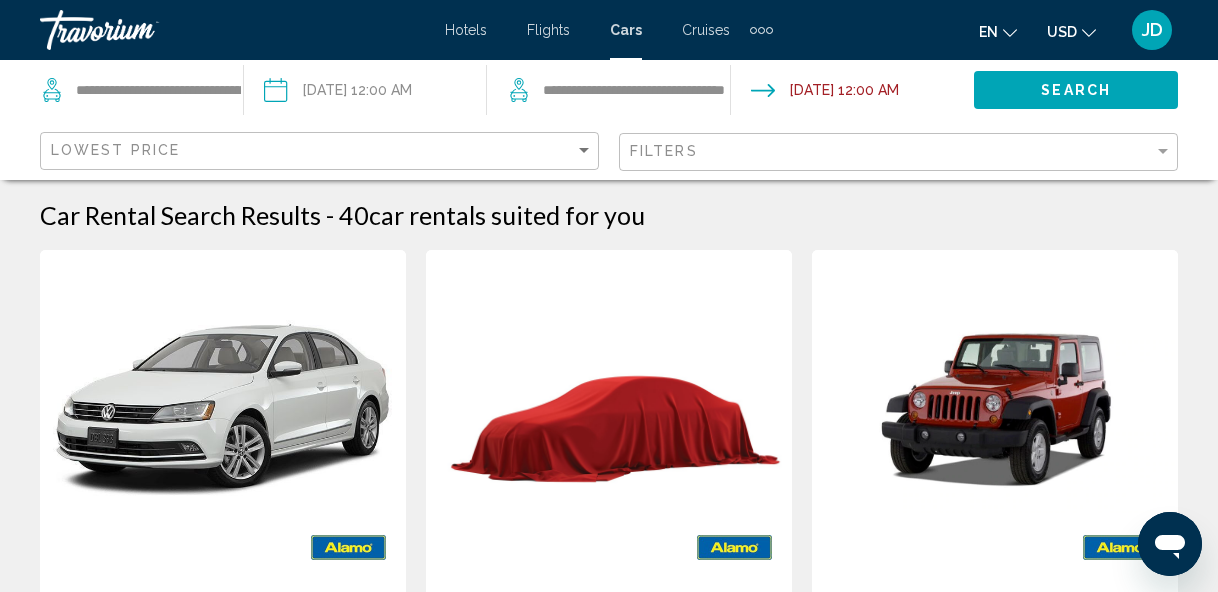 click on "Search" 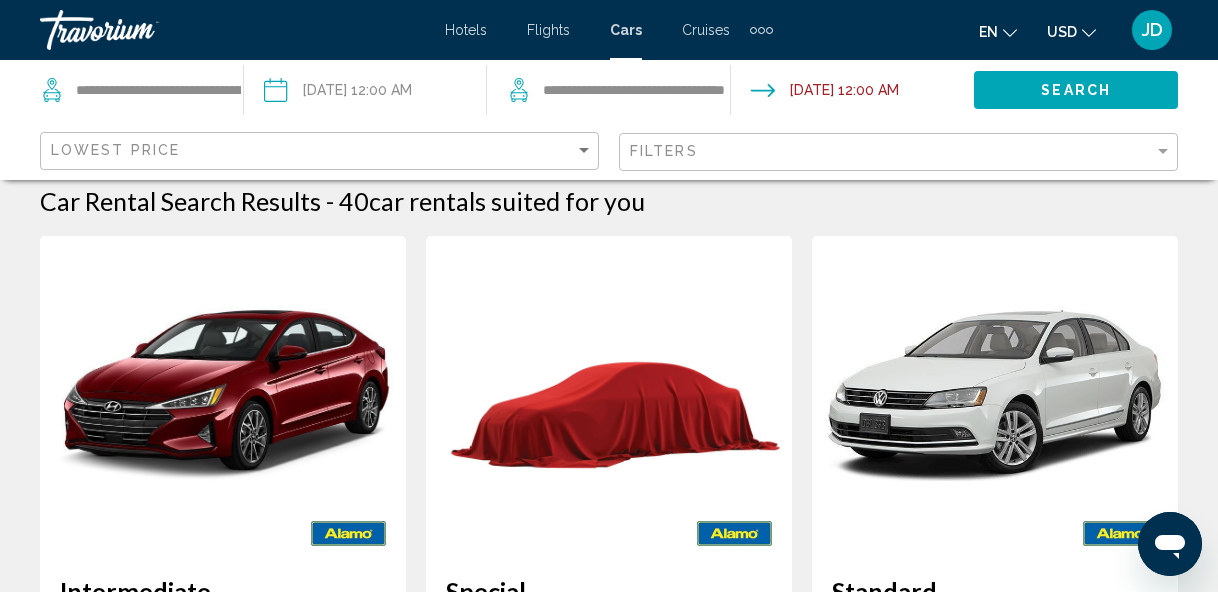 scroll, scrollTop: 0, scrollLeft: 0, axis: both 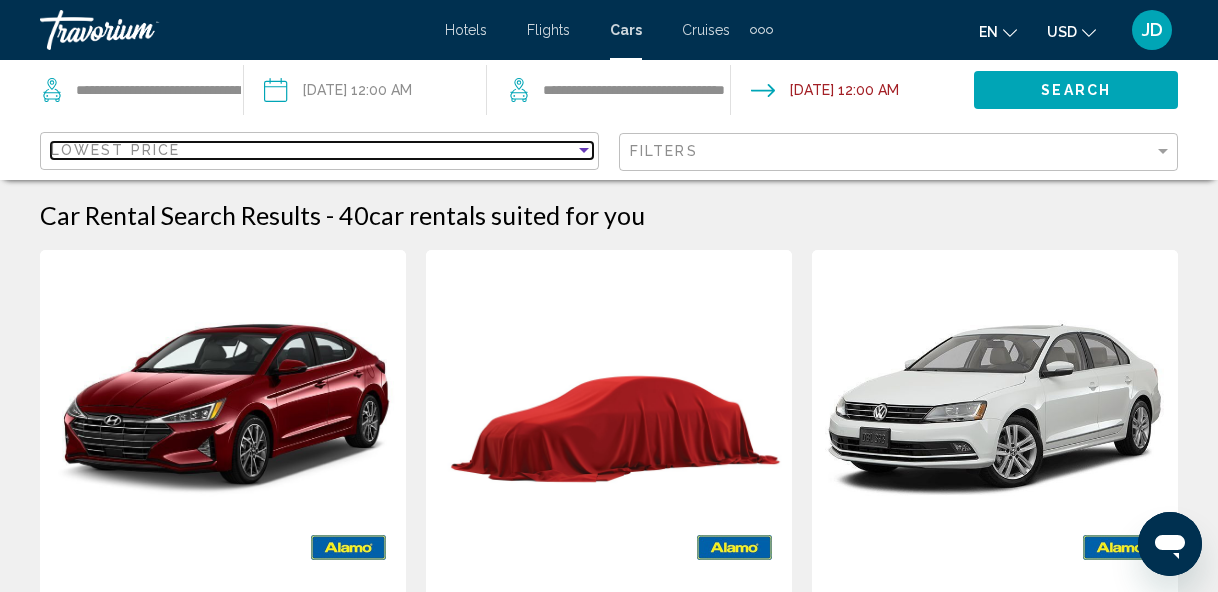 click at bounding box center [584, 150] 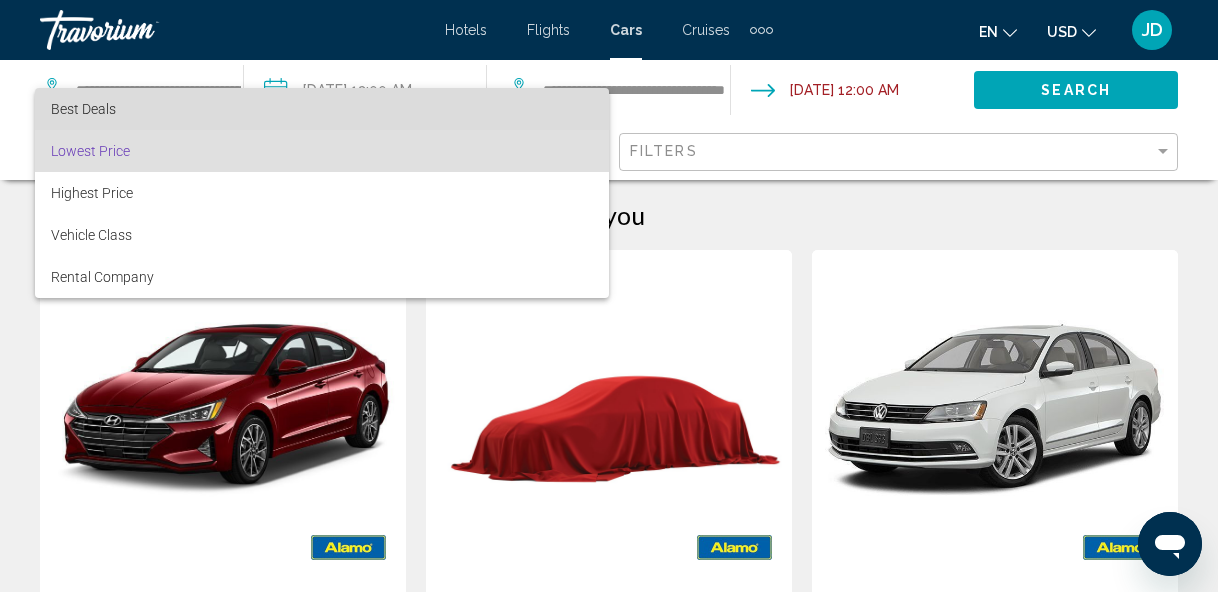click on "Best Deals" at bounding box center [322, 109] 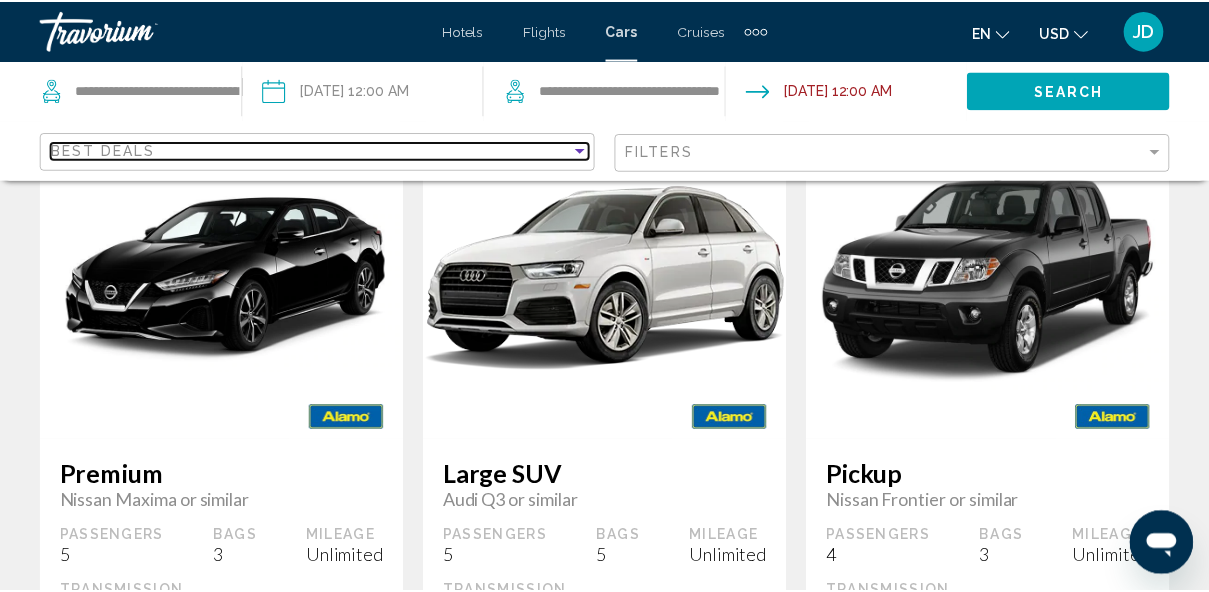 scroll, scrollTop: 0, scrollLeft: 0, axis: both 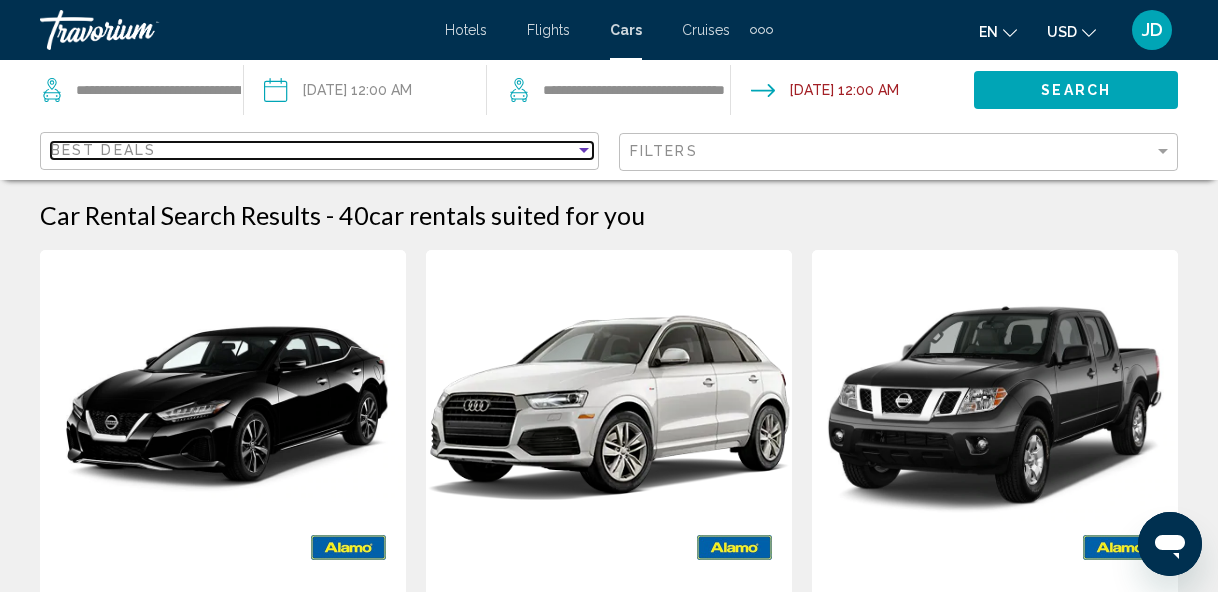 click at bounding box center [584, 150] 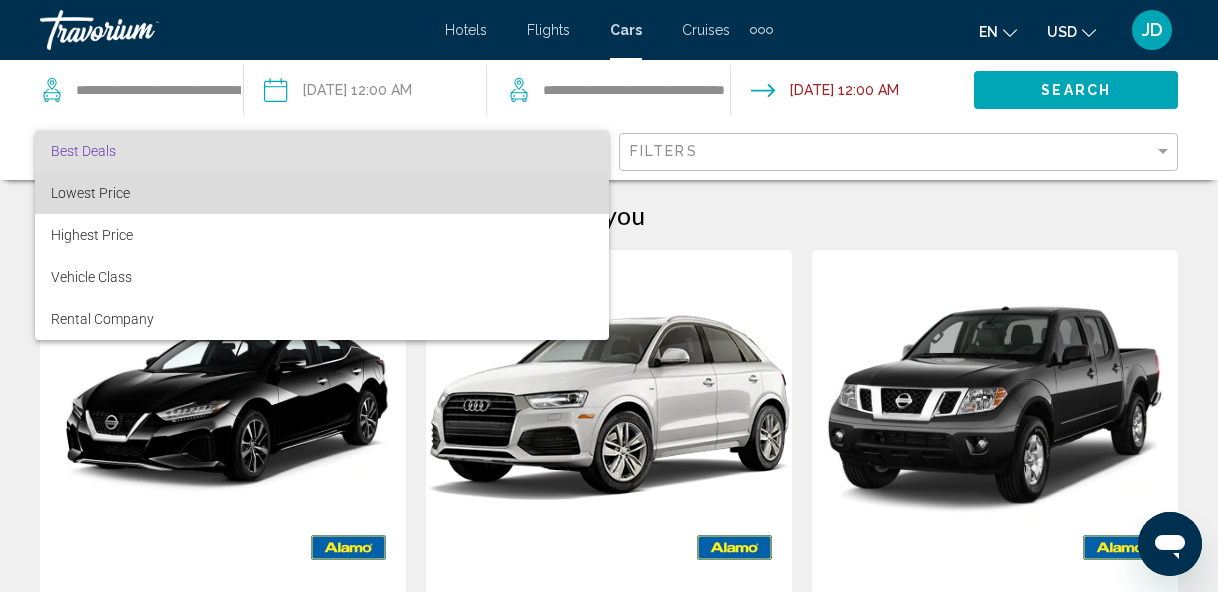 click on "Lowest Price" at bounding box center (322, 193) 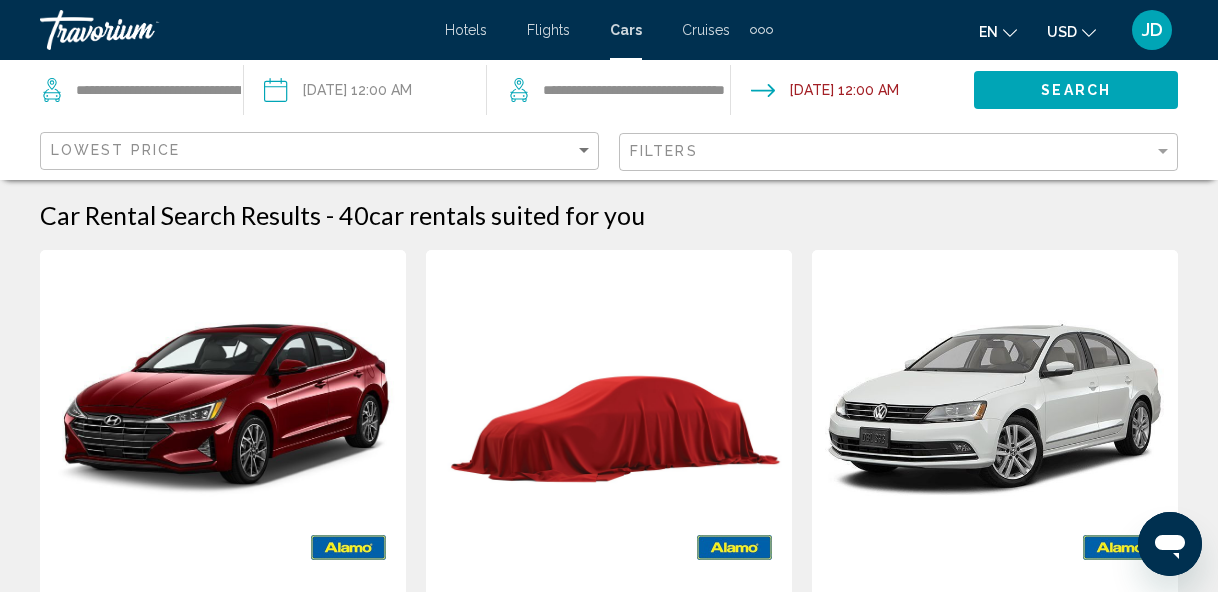 click on "Filters" 